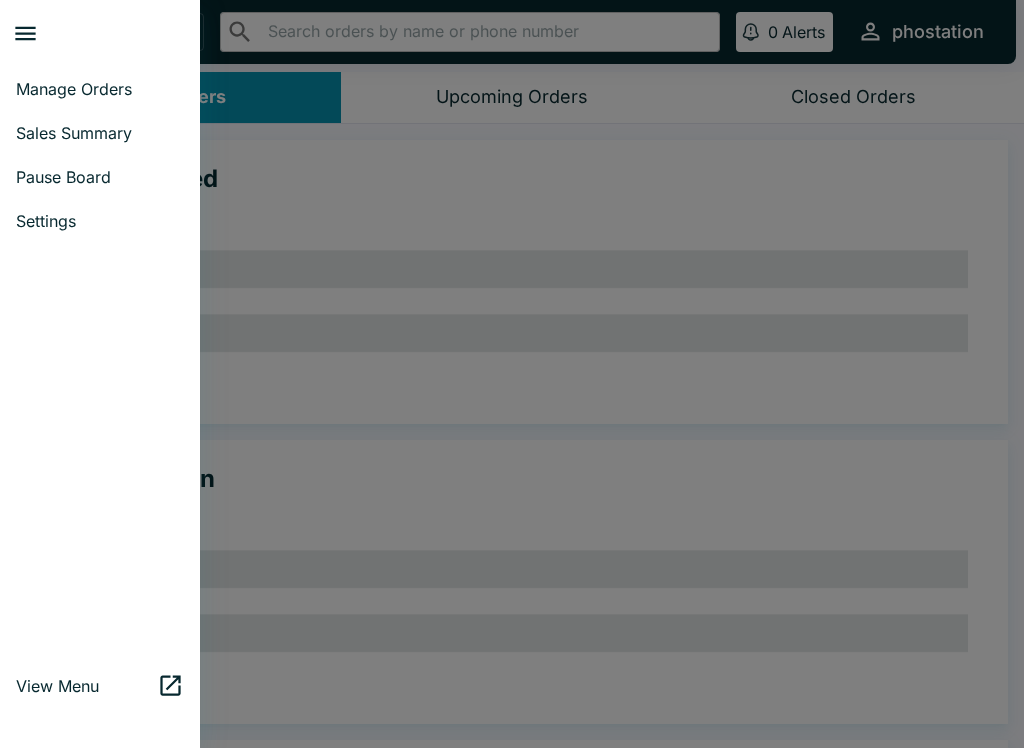 scroll, scrollTop: 0, scrollLeft: 0, axis: both 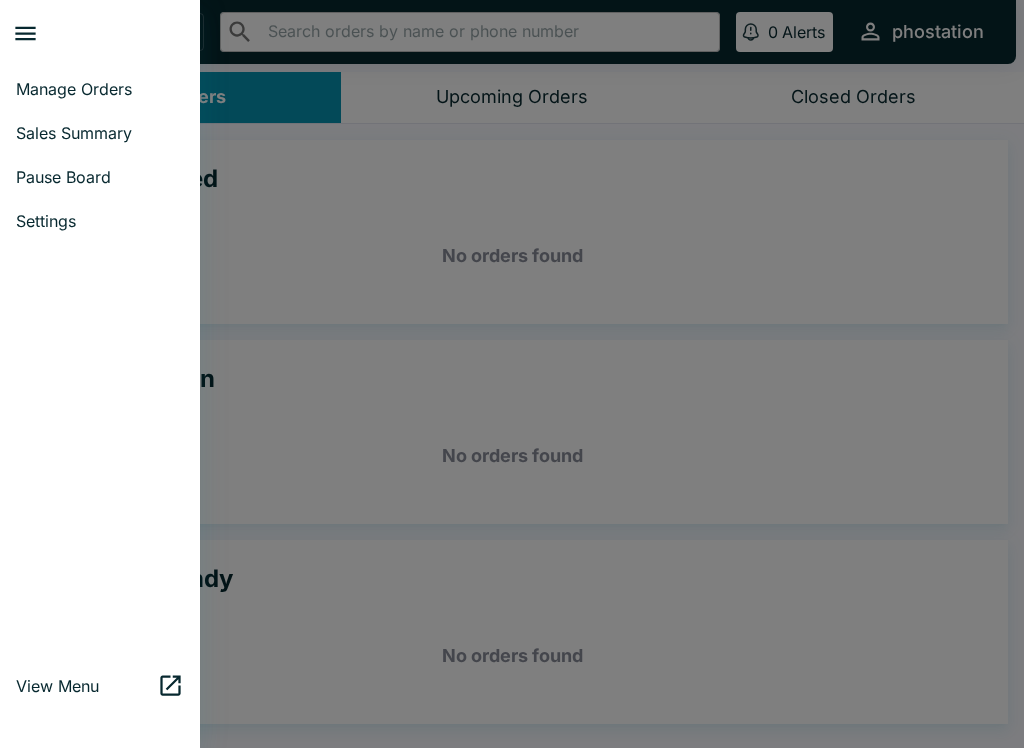 click on "Settings" at bounding box center (100, 221) 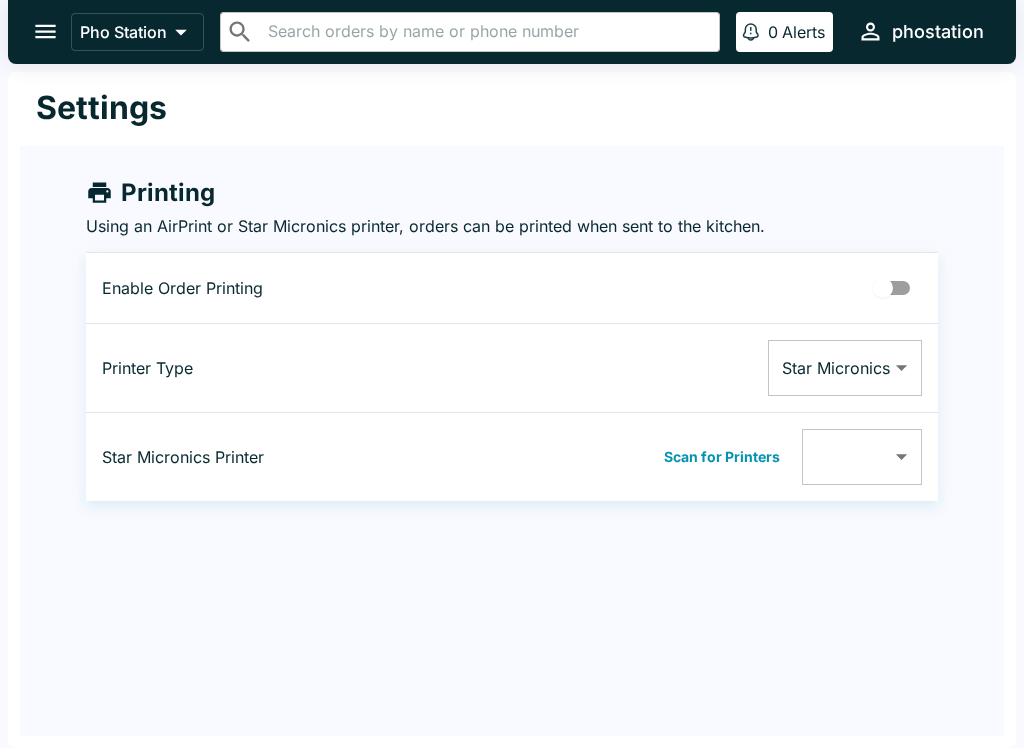 click at bounding box center (883, 288) 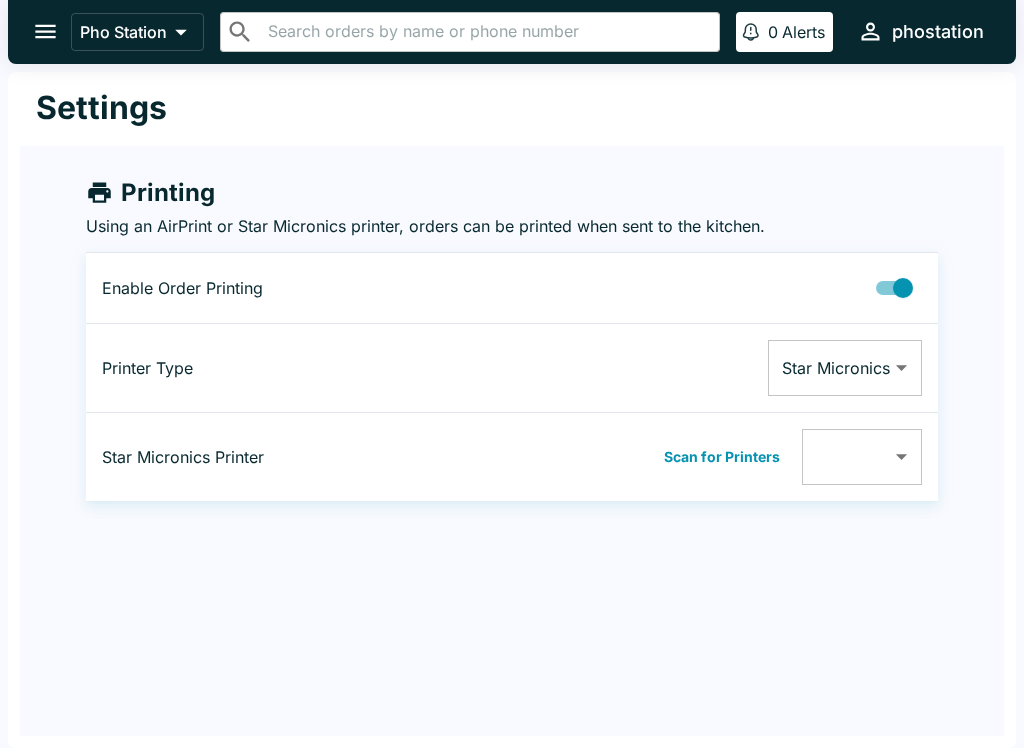 click on "Scan for Printers" at bounding box center [722, 457] 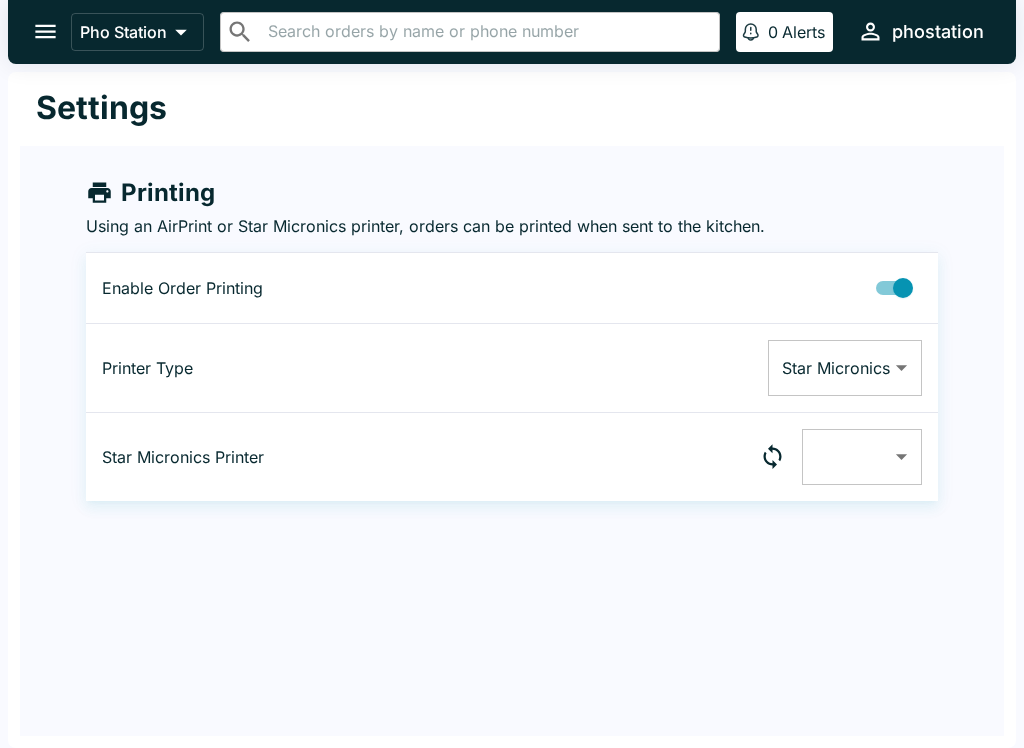 click on "Pho Station ​ ​ 0 Alerts phostation Settings Printing Using an AirPrint or Star Micronics printer, orders can be printed when sent to the kitchen. Enable Order Printing Printer Type Star Micronics Star Micronics ​ Star Micronics Printer ​ ​ Beluga Kitchen | Pho Station Manage Orders Sales Summary Pause Board Settings View Menu Logout" at bounding box center [512, 374] 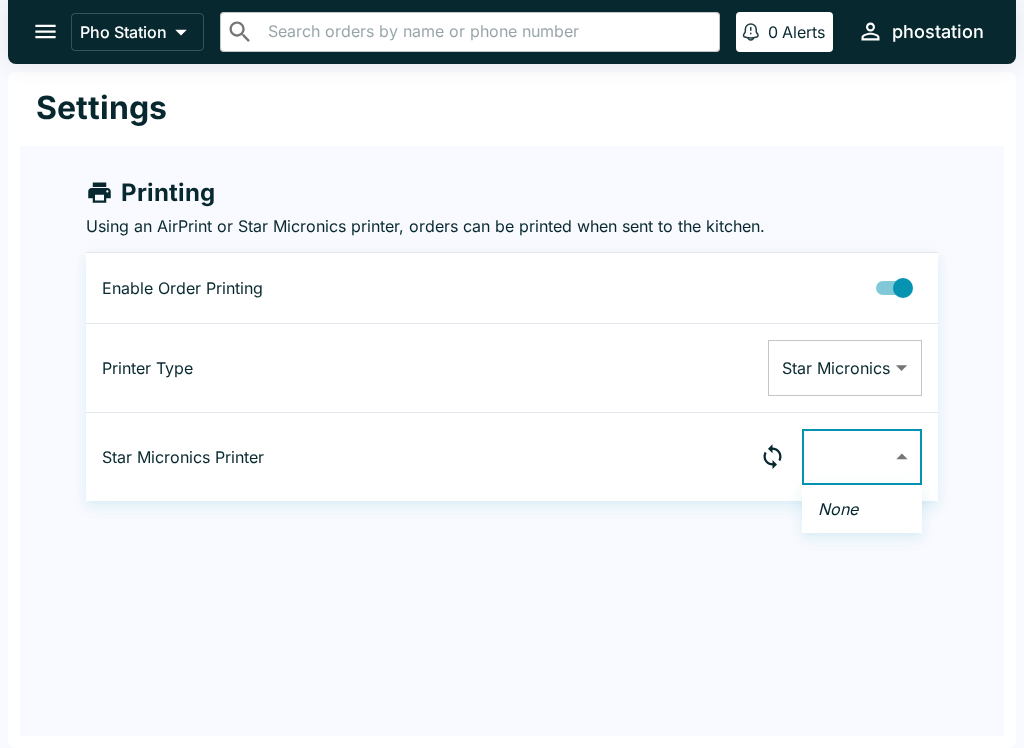click at bounding box center [512, 374] 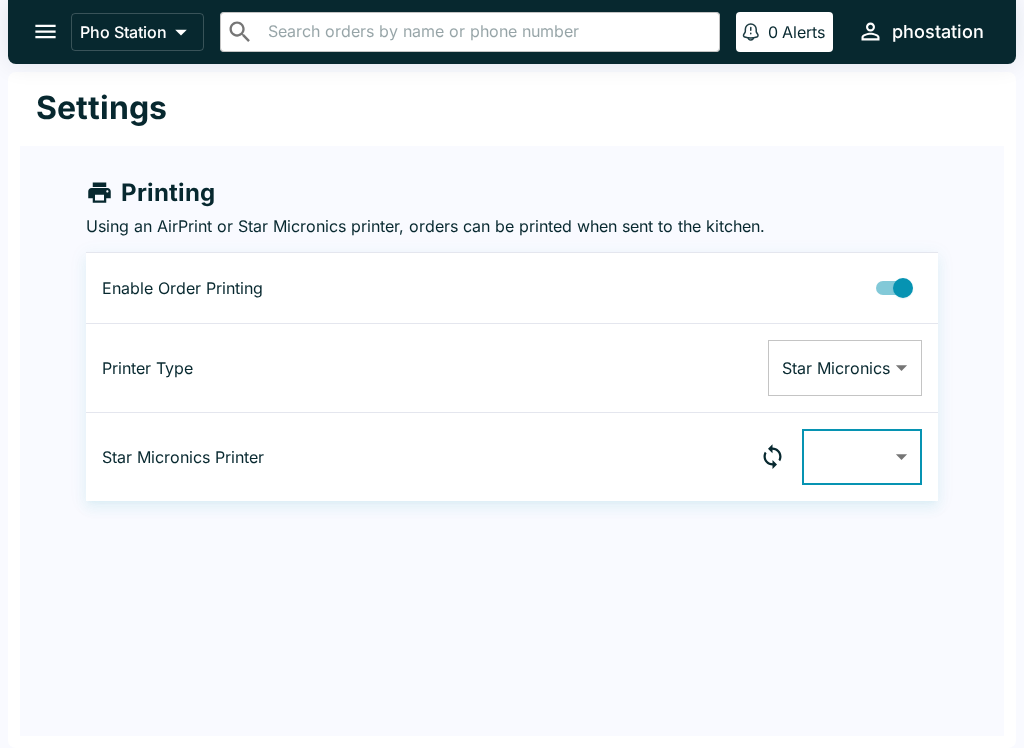 click 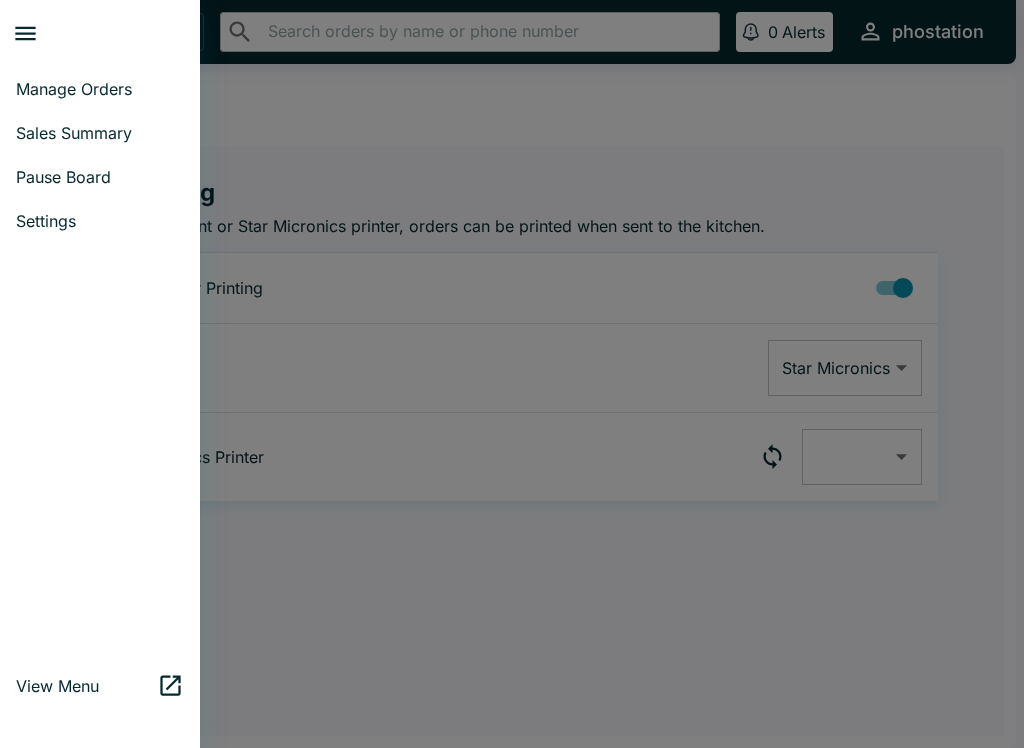 click on "Manage Orders" at bounding box center [100, 89] 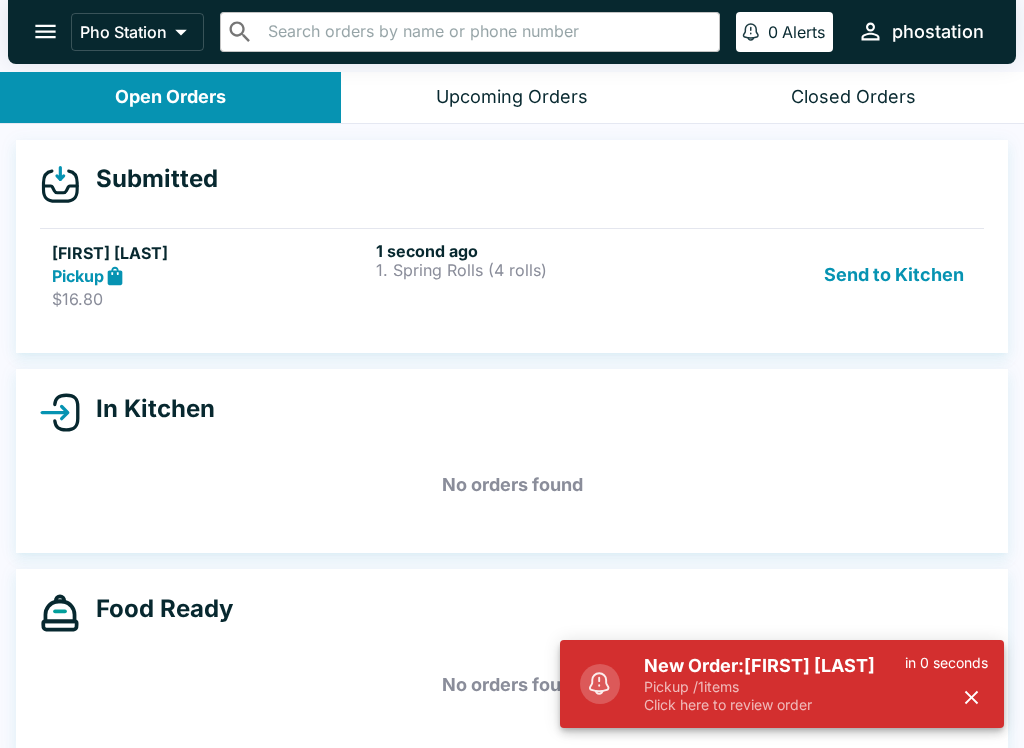 click on "[NUMBER] second ago 1. Spring Rolls (4 rolls)" at bounding box center (534, 275) 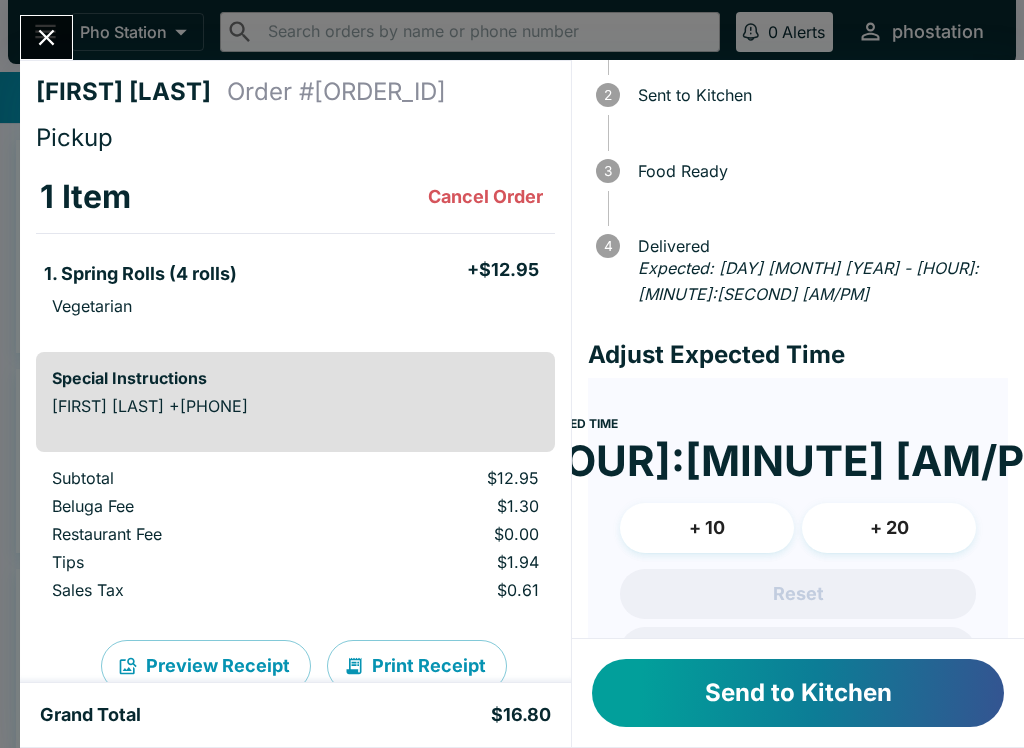 scroll, scrollTop: 146, scrollLeft: 0, axis: vertical 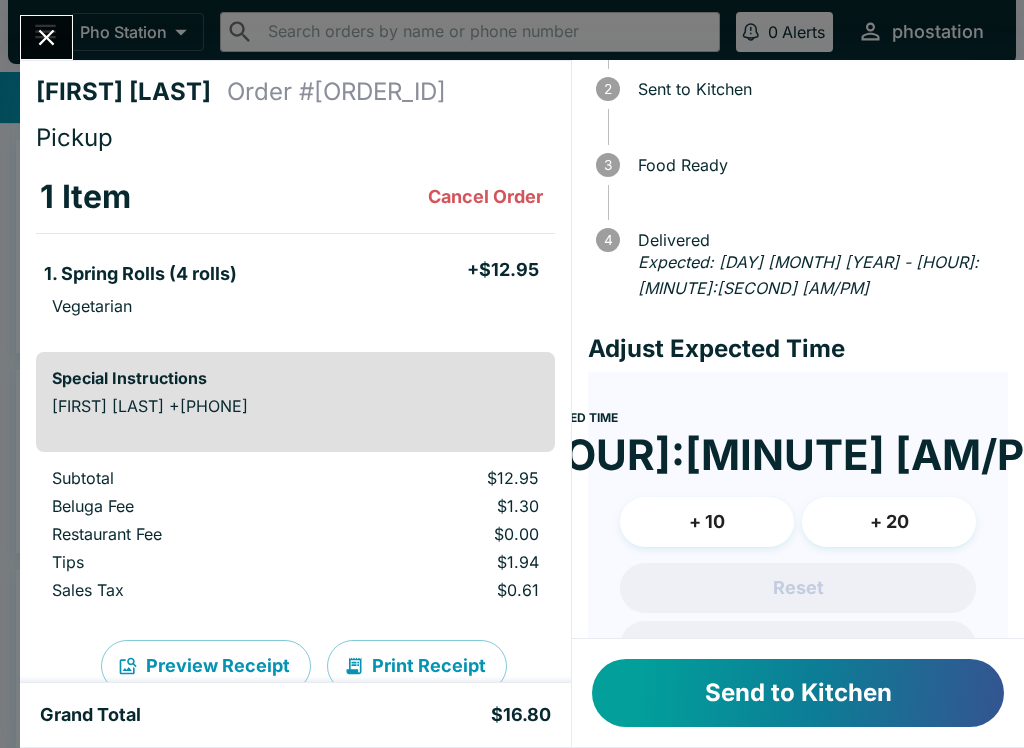 click on "+ 10" at bounding box center [707, 522] 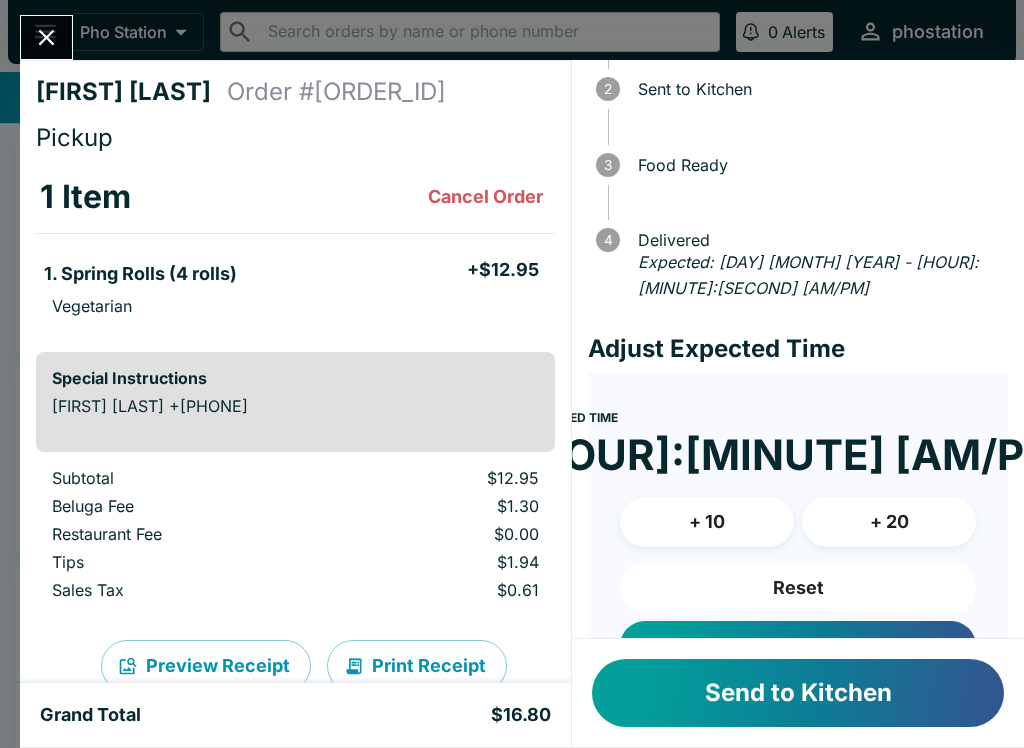 click on "+ 10" at bounding box center (707, 522) 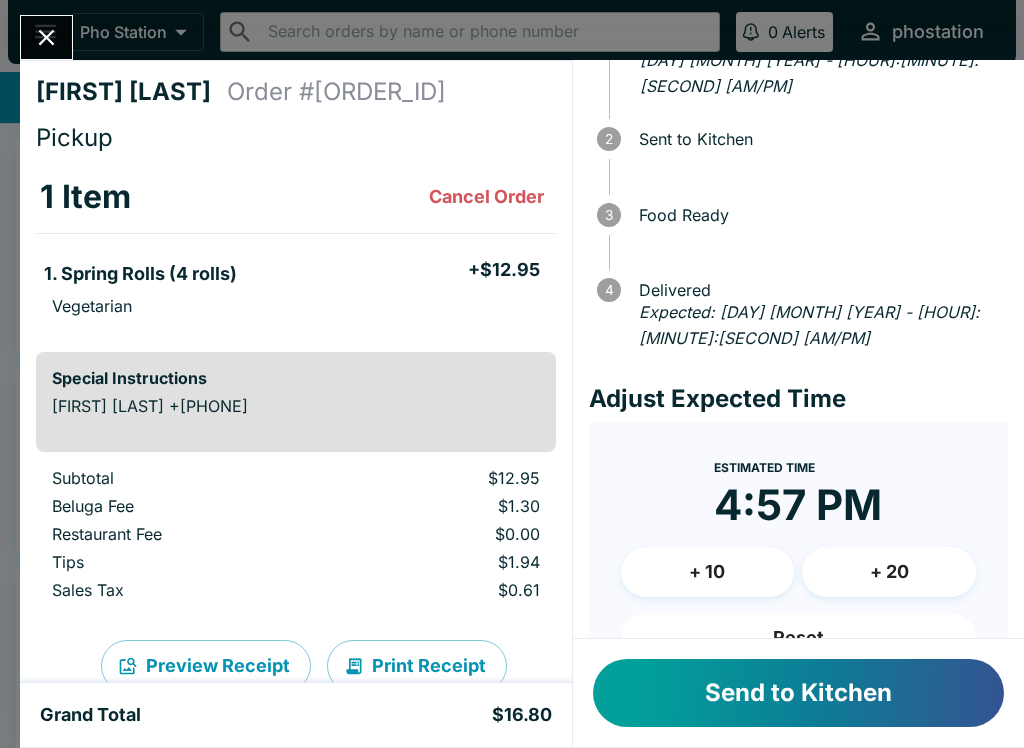 click on "+ 20" at bounding box center (889, 572) 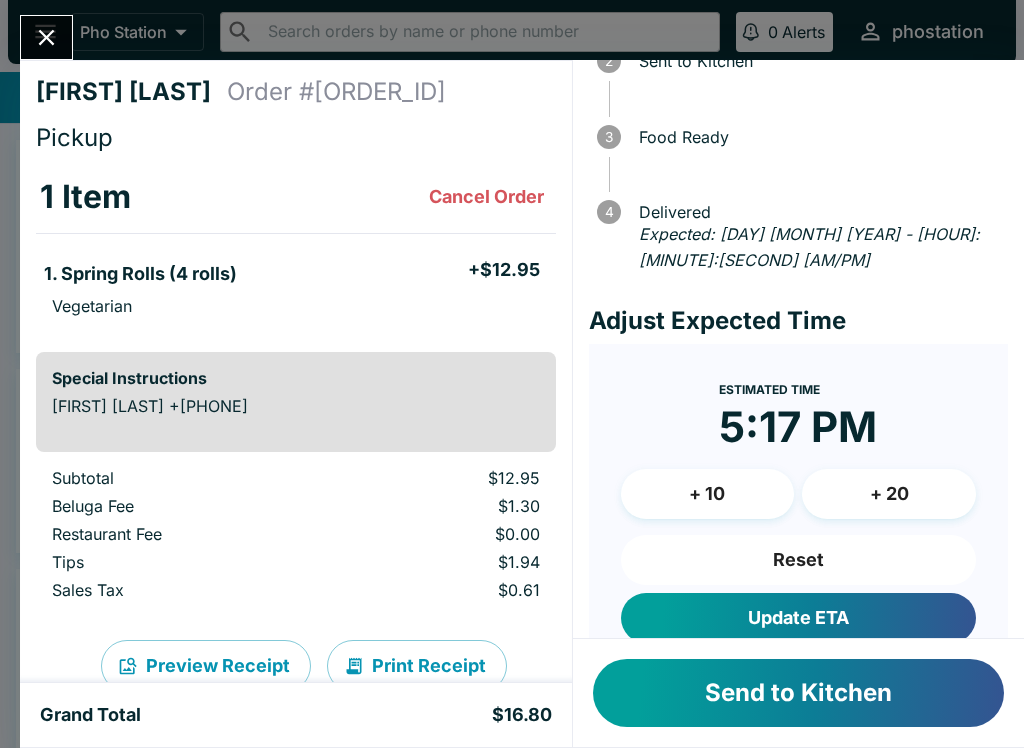 scroll, scrollTop: 173, scrollLeft: 0, axis: vertical 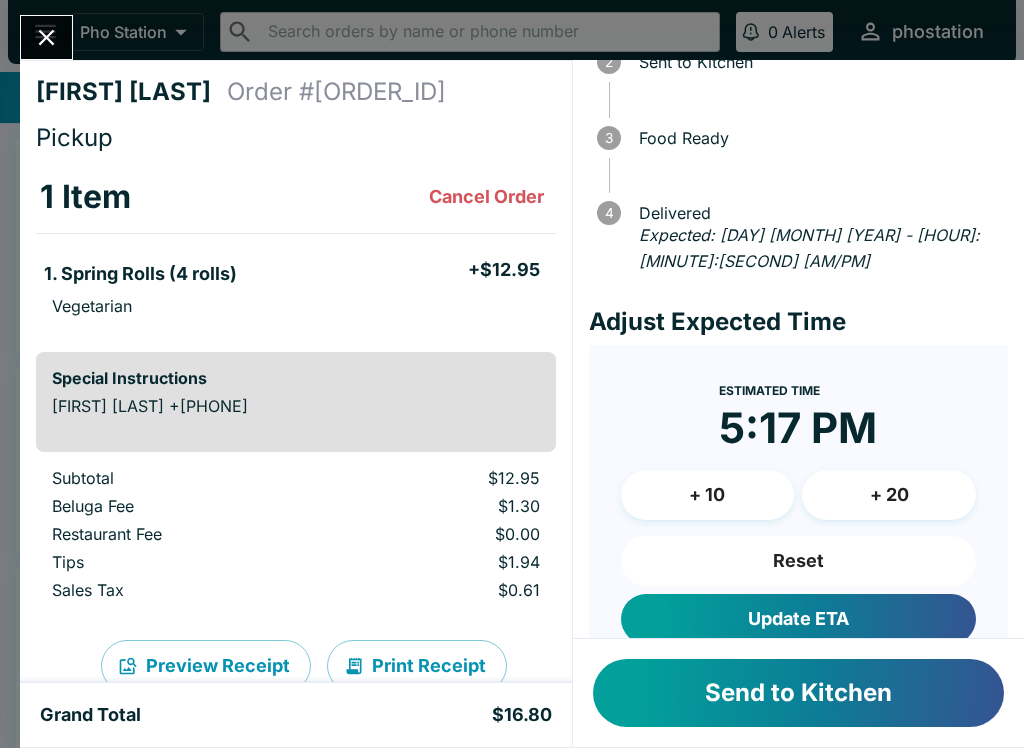 click on "Update ETA" at bounding box center (798, 619) 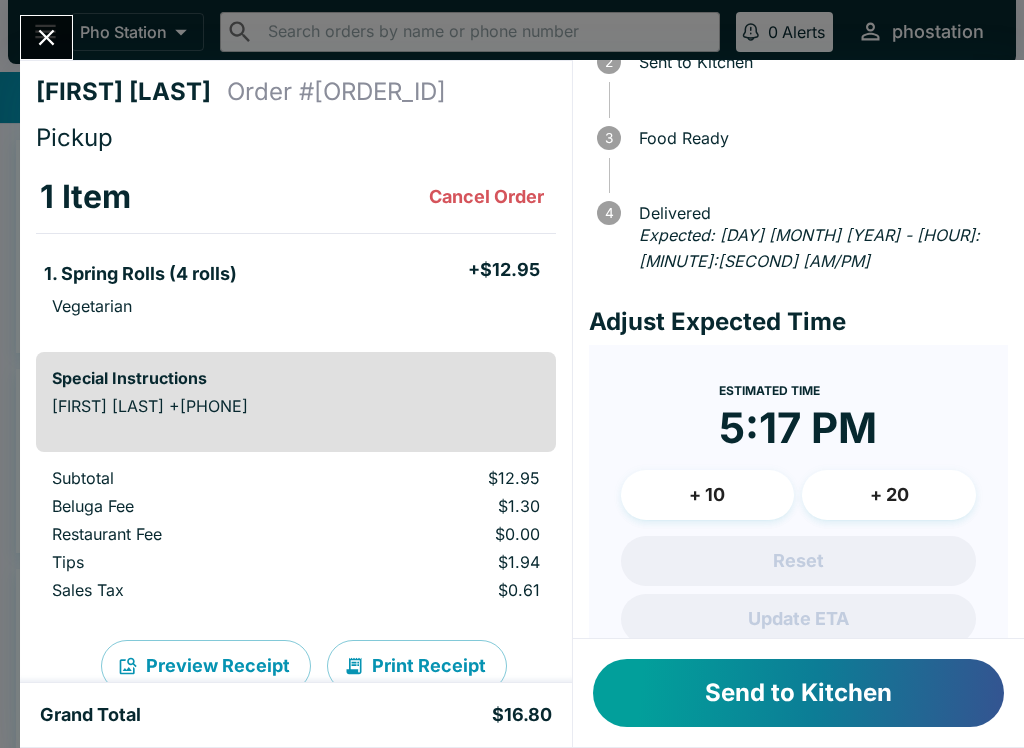 click on "Send to Kitchen" at bounding box center [798, 693] 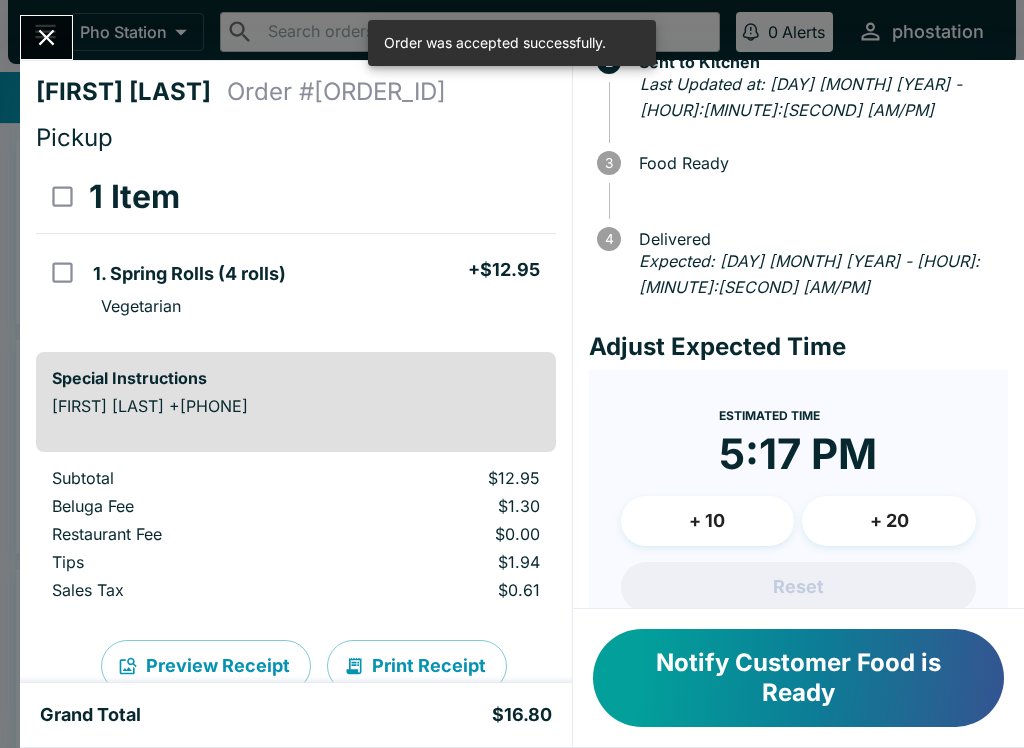 click 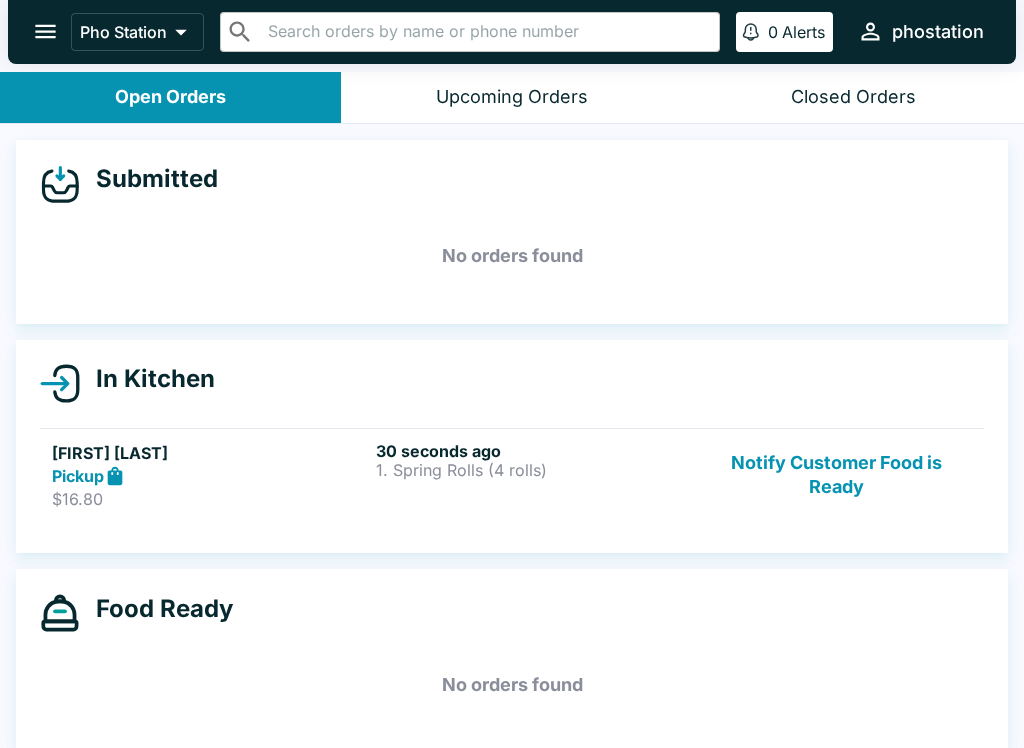 click on "Notify Customer Food is Ready" at bounding box center [836, 475] 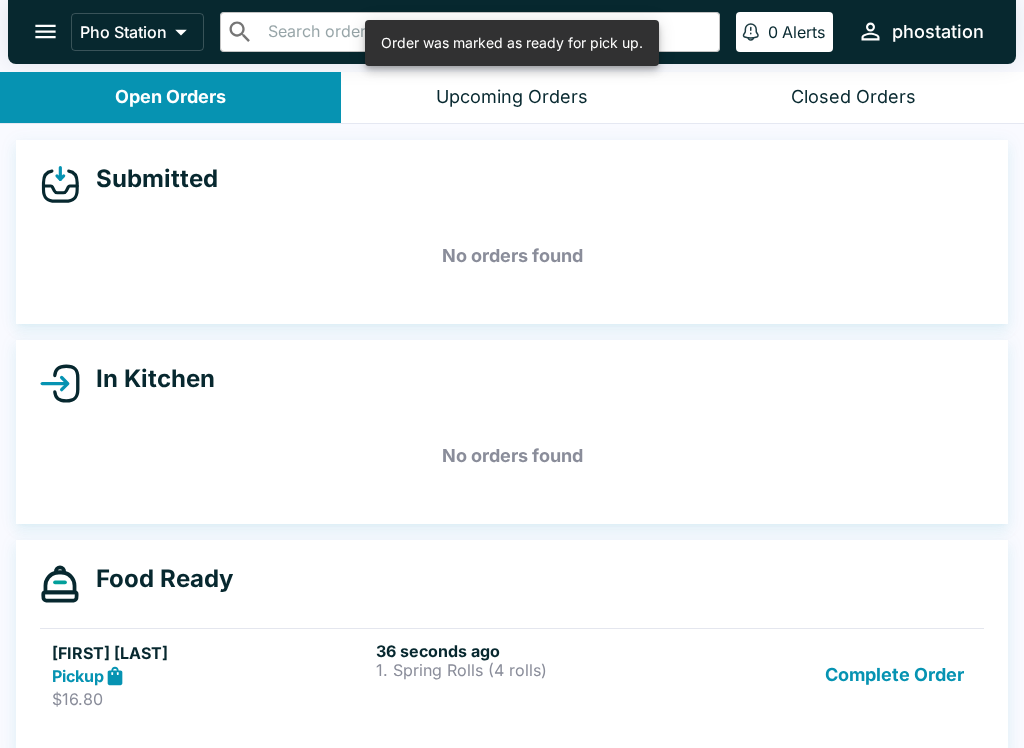click on "Complete Order" at bounding box center [894, 675] 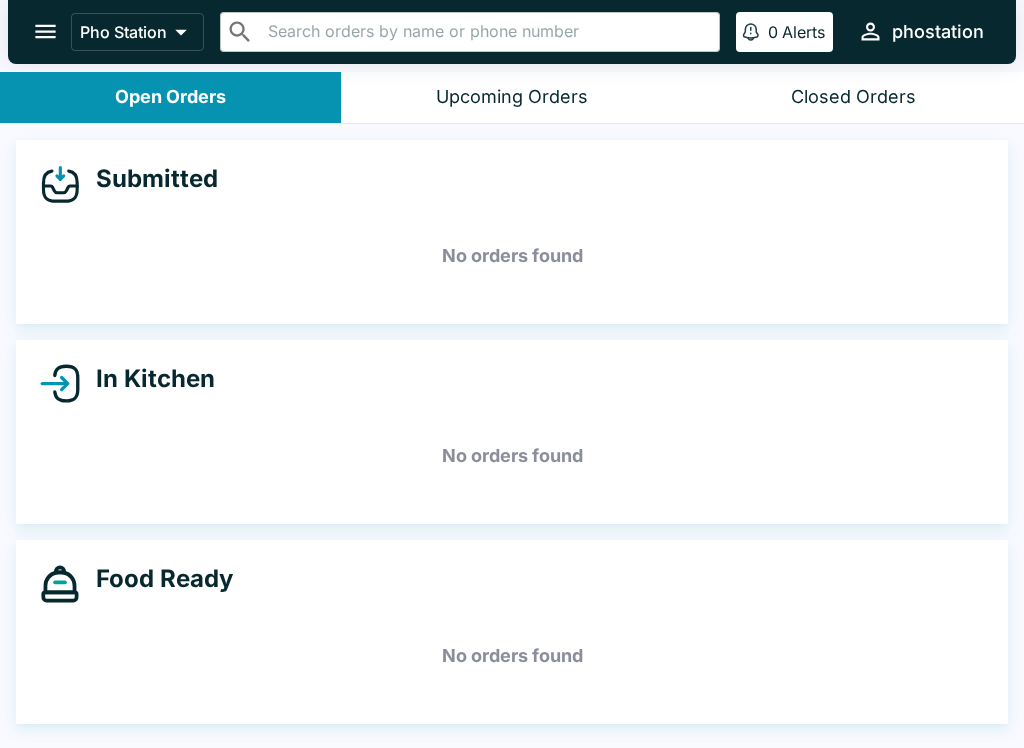 click on "Closed Orders" at bounding box center (853, 97) 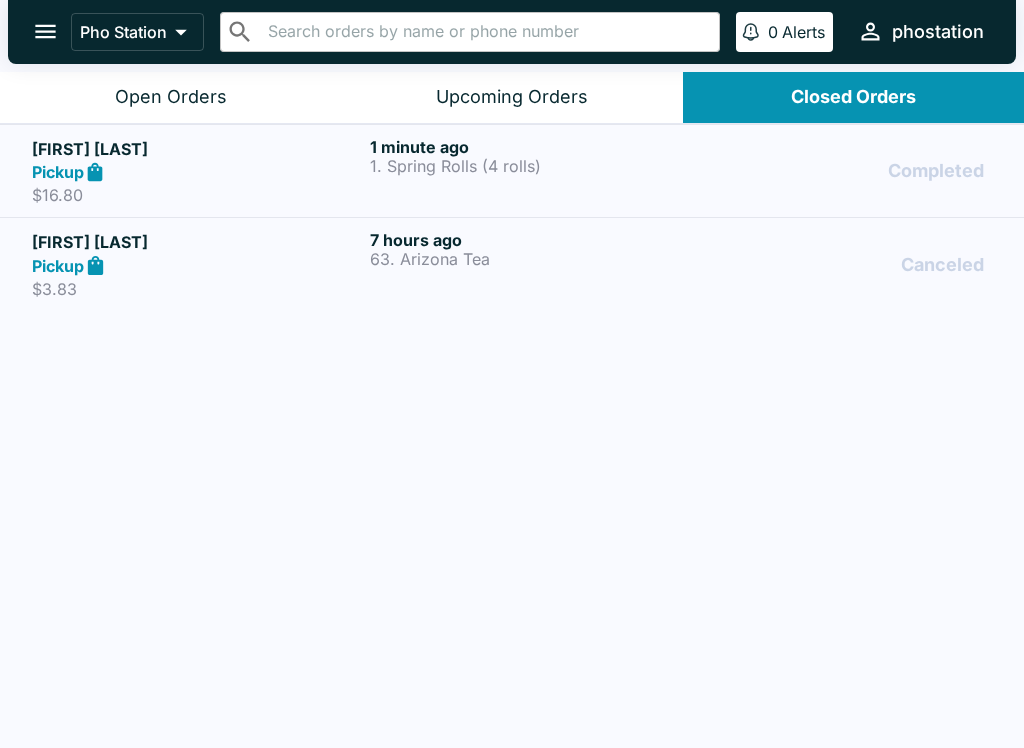 click on "[NUMBER] minute ago 1. Spring Rolls (4 rolls)" at bounding box center [535, 171] 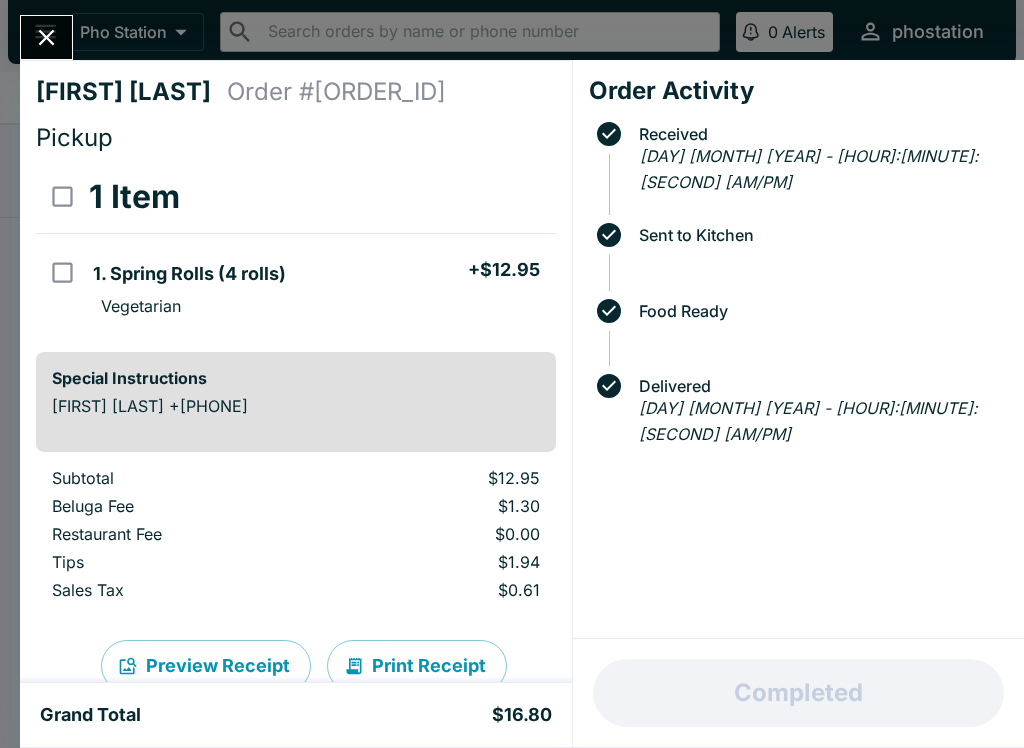 click on "1. Spring Rolls (4 rolls) + $[PRICE]" at bounding box center [320, 271] 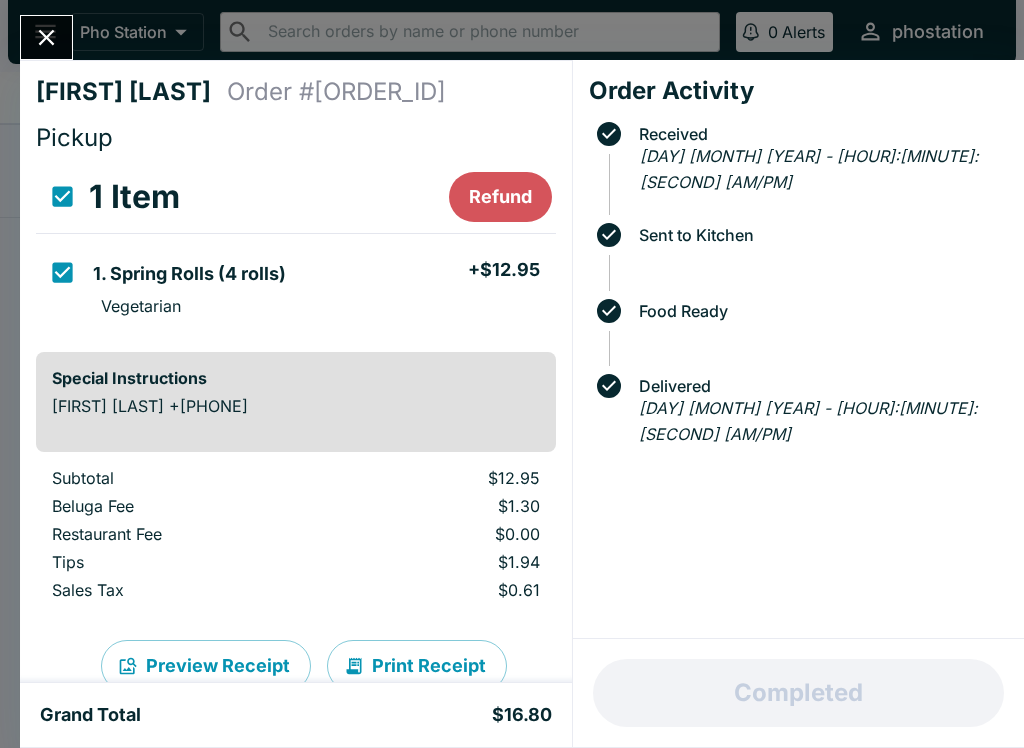 checkbox on "true" 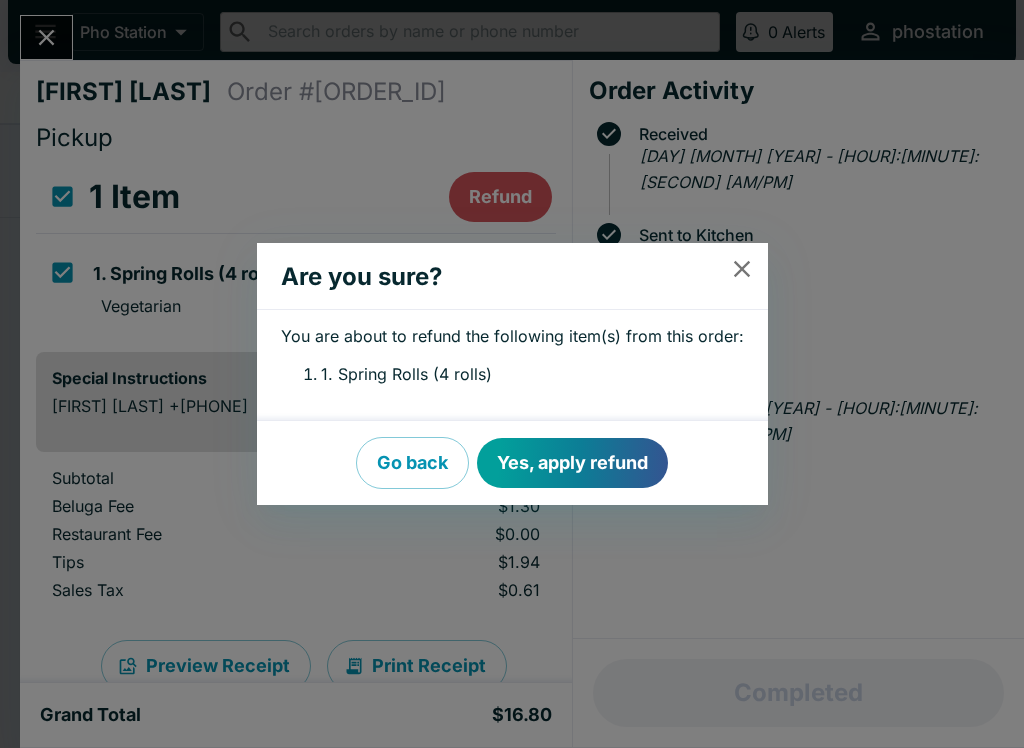 click on "Yes, apply refund" at bounding box center [572, 463] 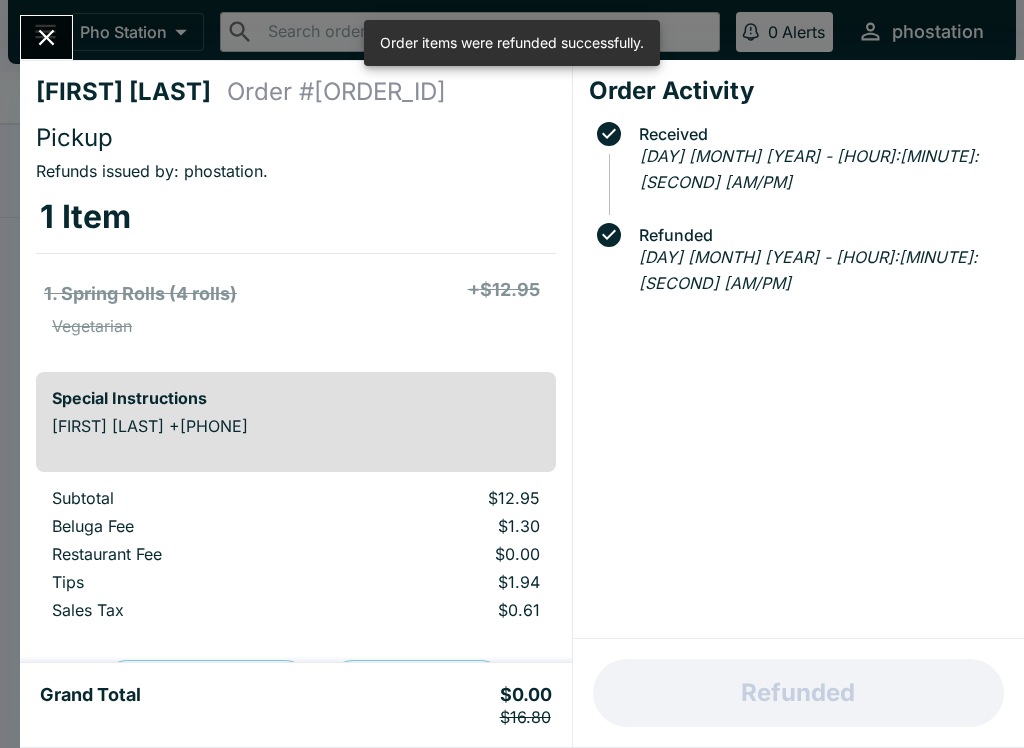 click at bounding box center (46, 37) 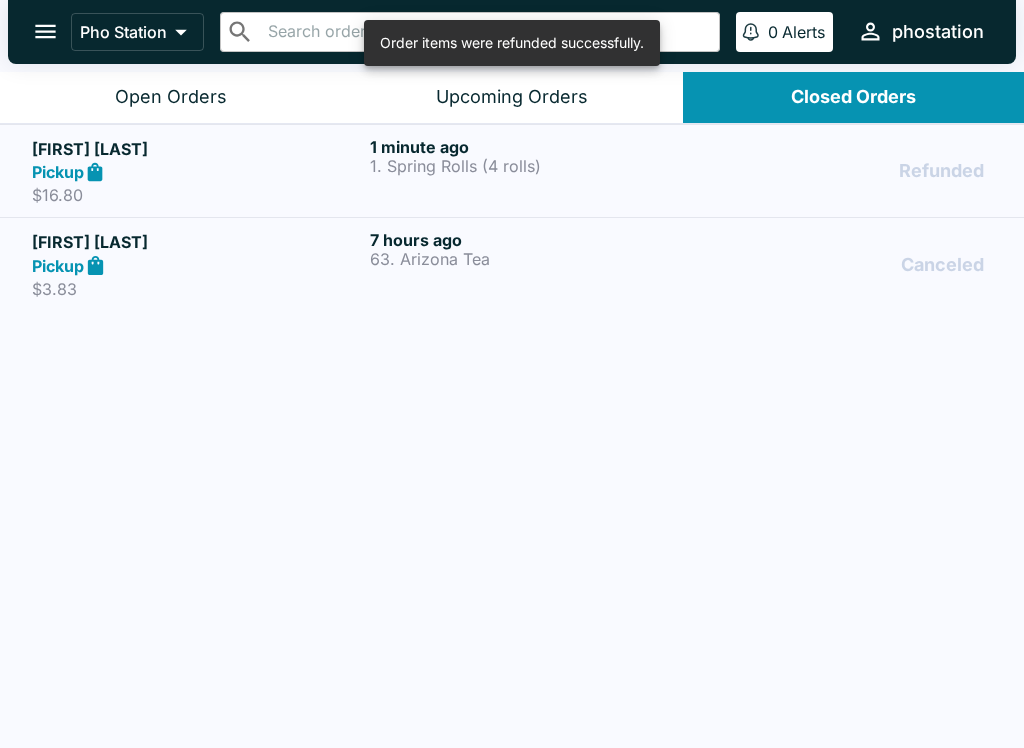 click on "Open Orders" at bounding box center (170, 97) 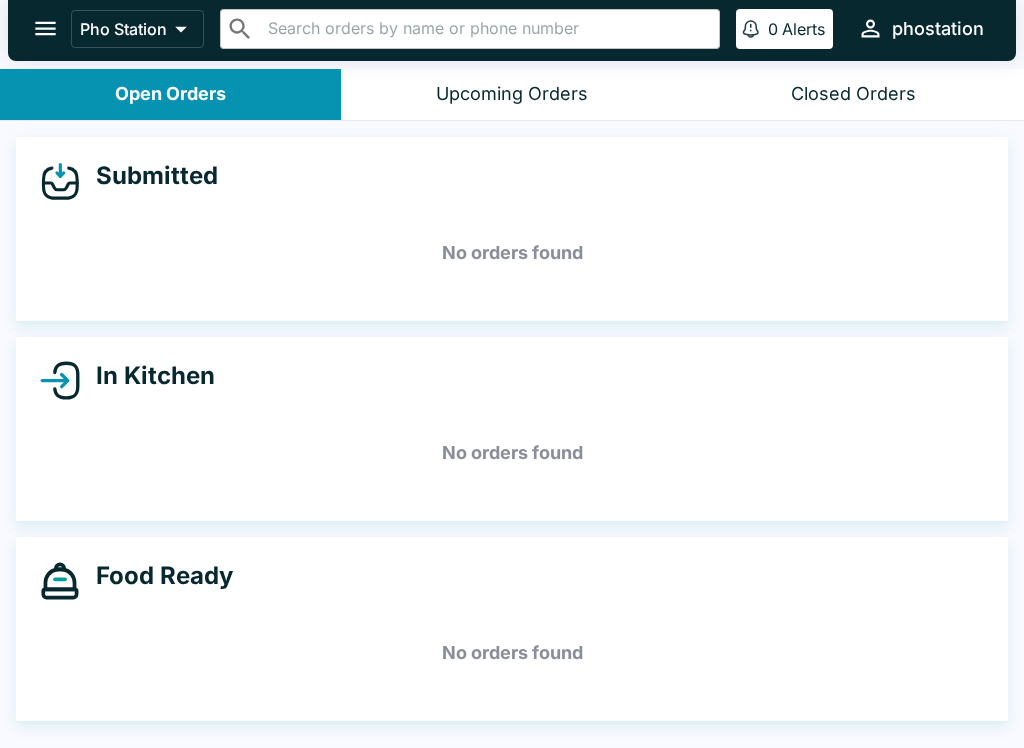 scroll, scrollTop: 0, scrollLeft: 0, axis: both 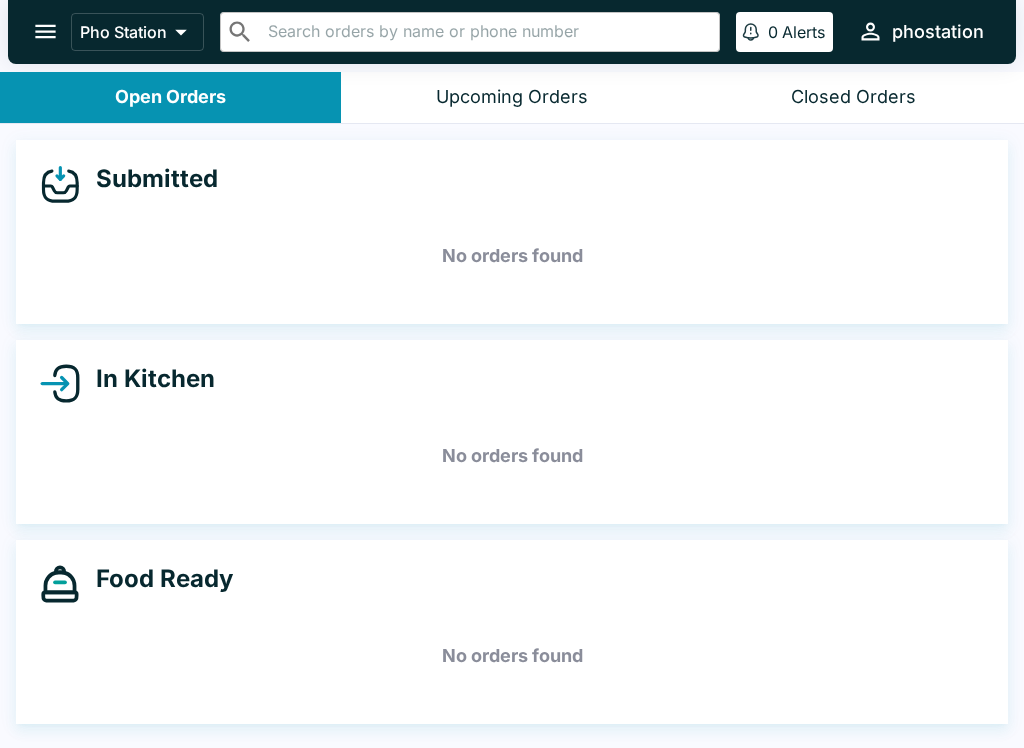 click on "Upcoming Orders" at bounding box center [511, 97] 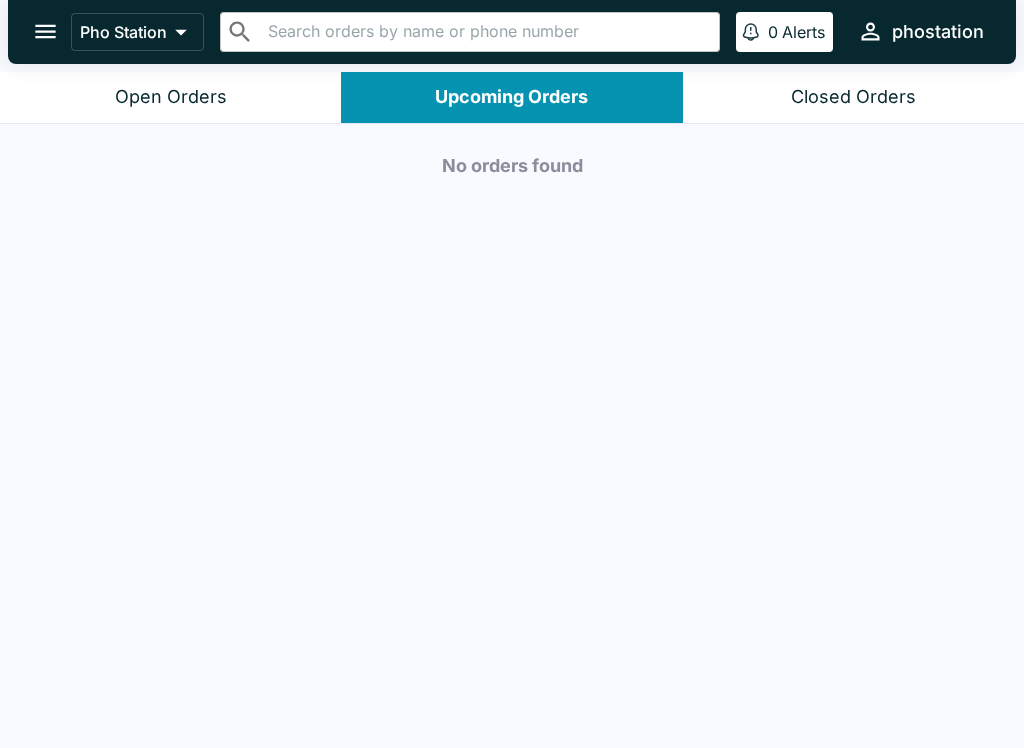 click on "Open Orders" at bounding box center (171, 97) 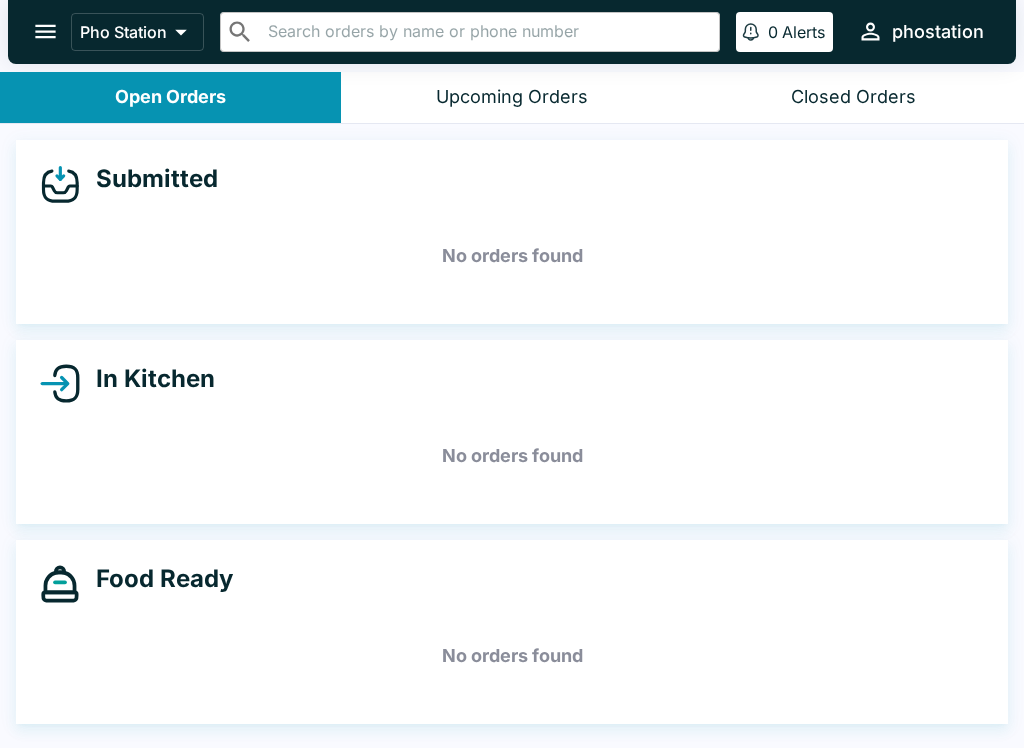 click 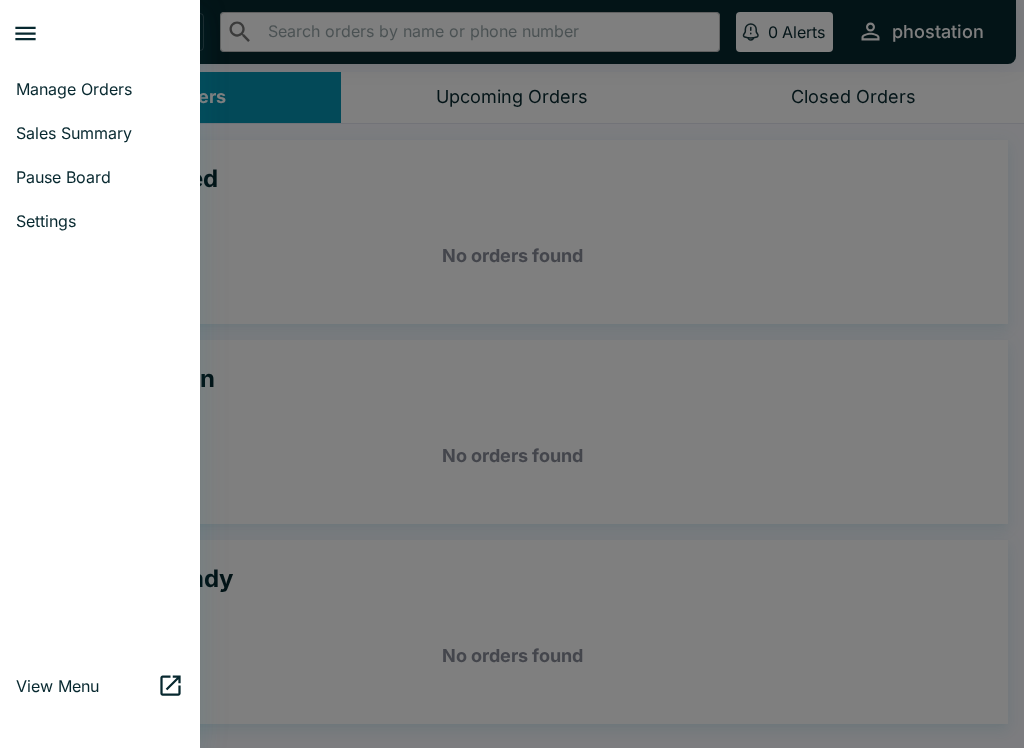 click on "Pause Board" at bounding box center (100, 177) 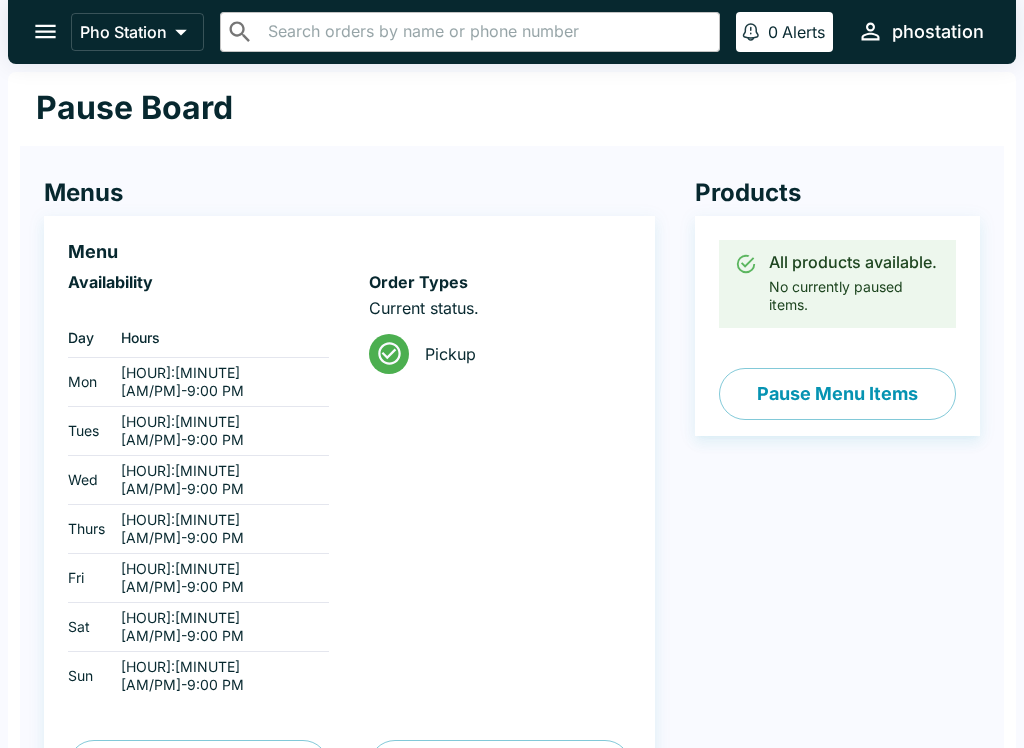click on "Pause this menu" at bounding box center (198, 766) 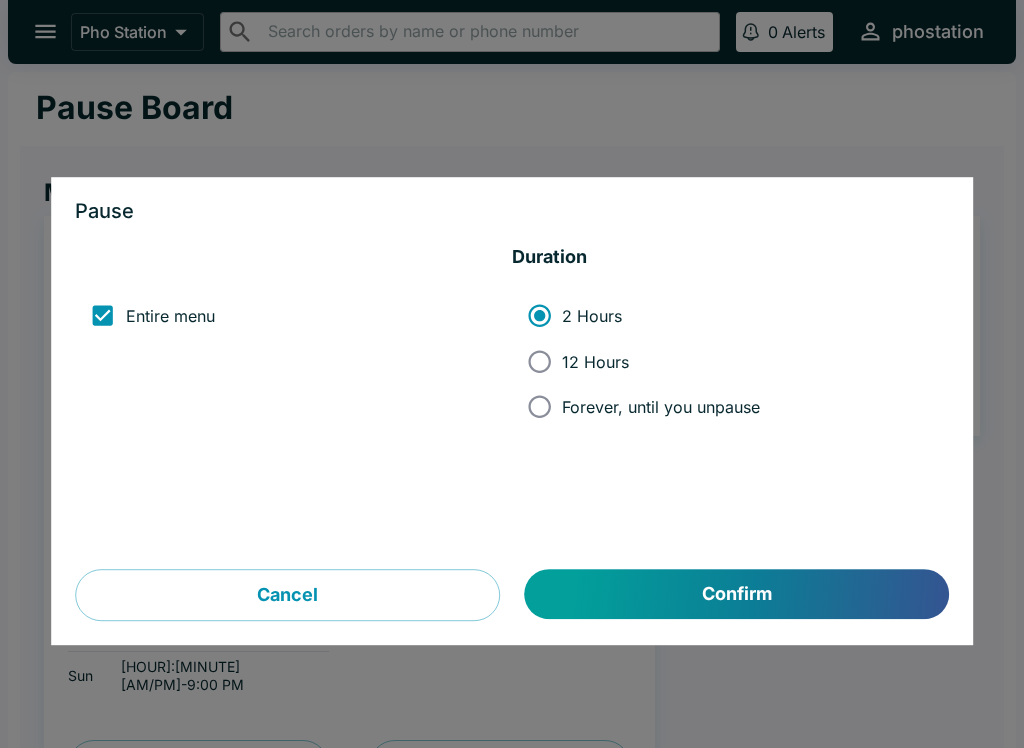 click on "12 Hours" at bounding box center [539, 361] 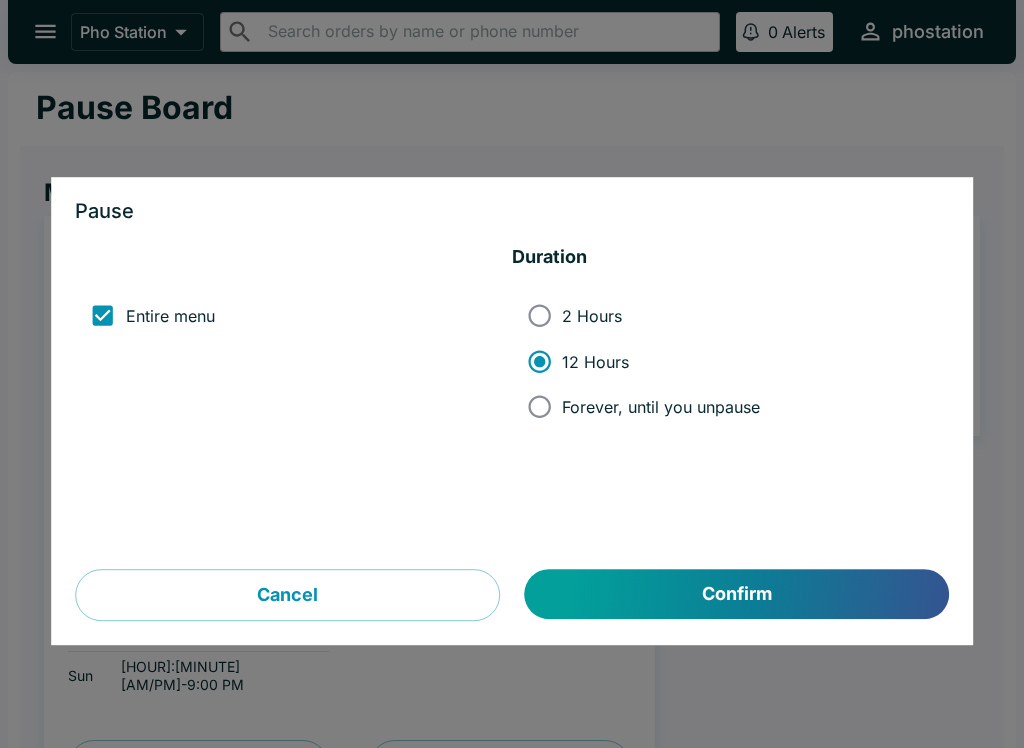 click on "Confirm" at bounding box center (737, 595) 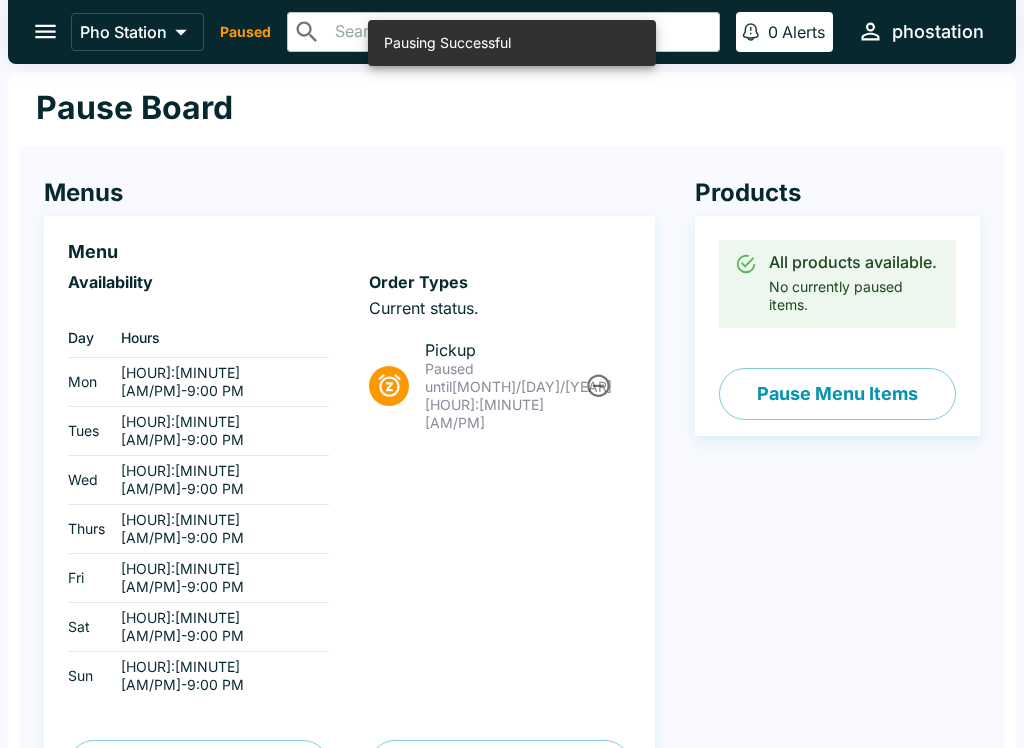 click at bounding box center [598, 385] 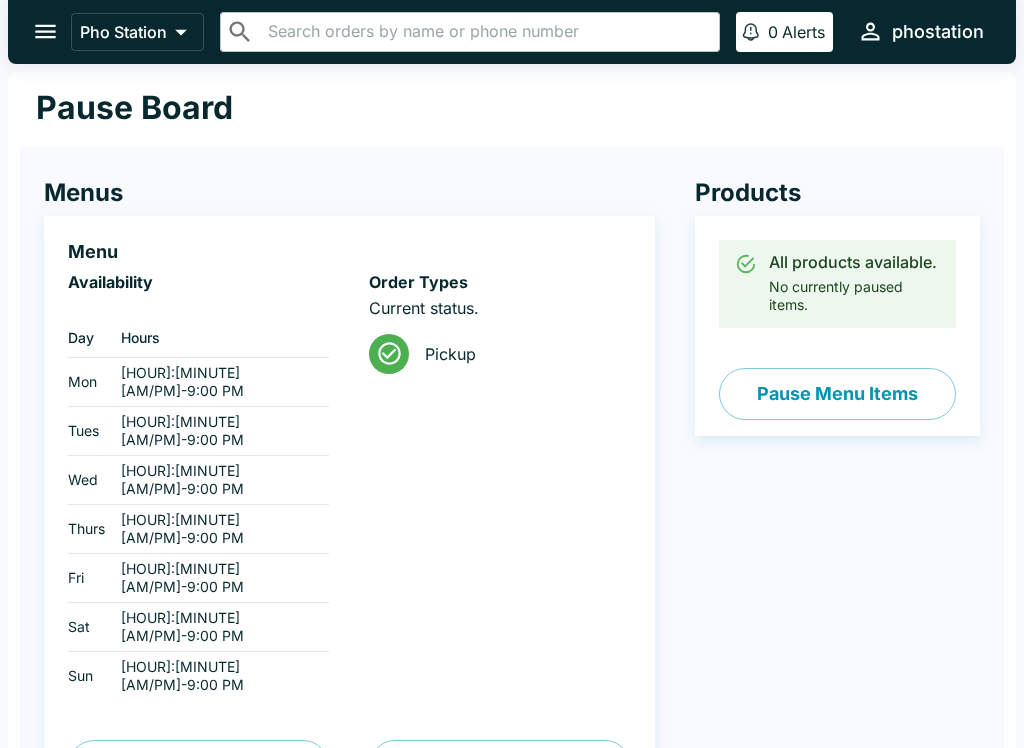 click on "Pause Menu Items" at bounding box center [837, 394] 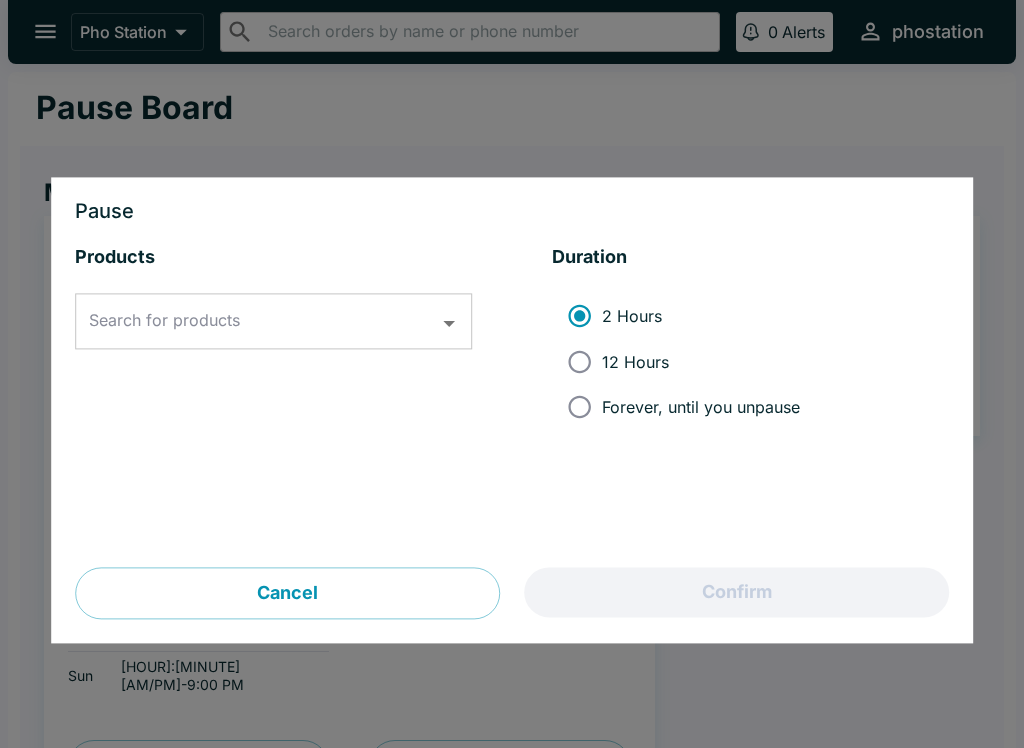 click on "Search for products" at bounding box center [258, 322] 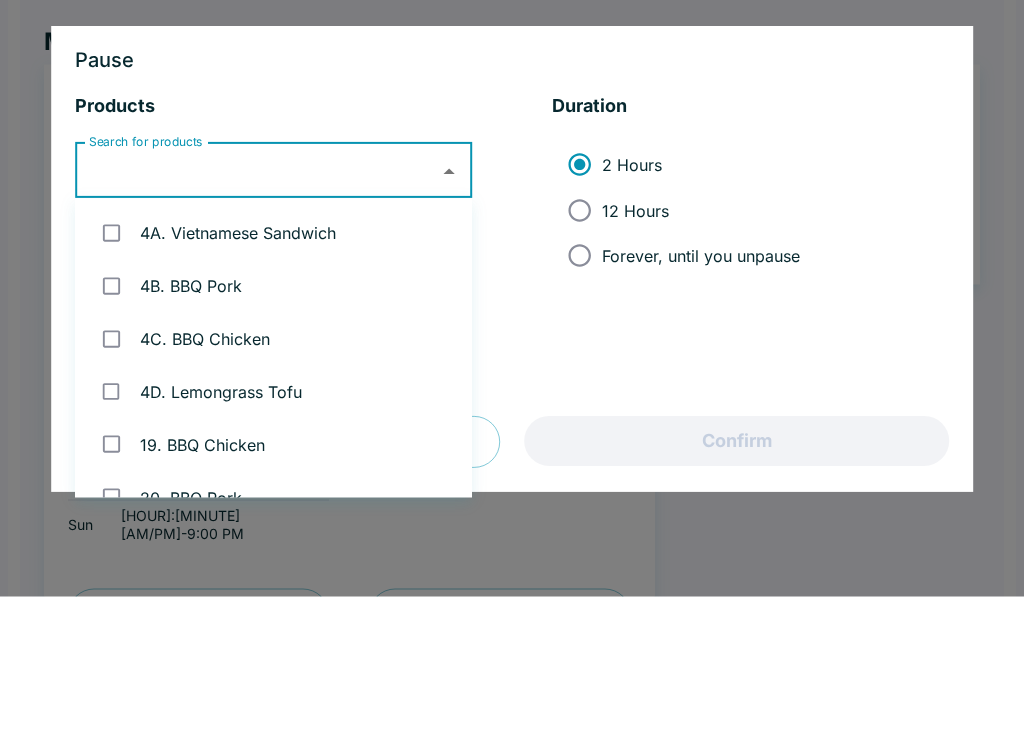 click at bounding box center (111, 437) 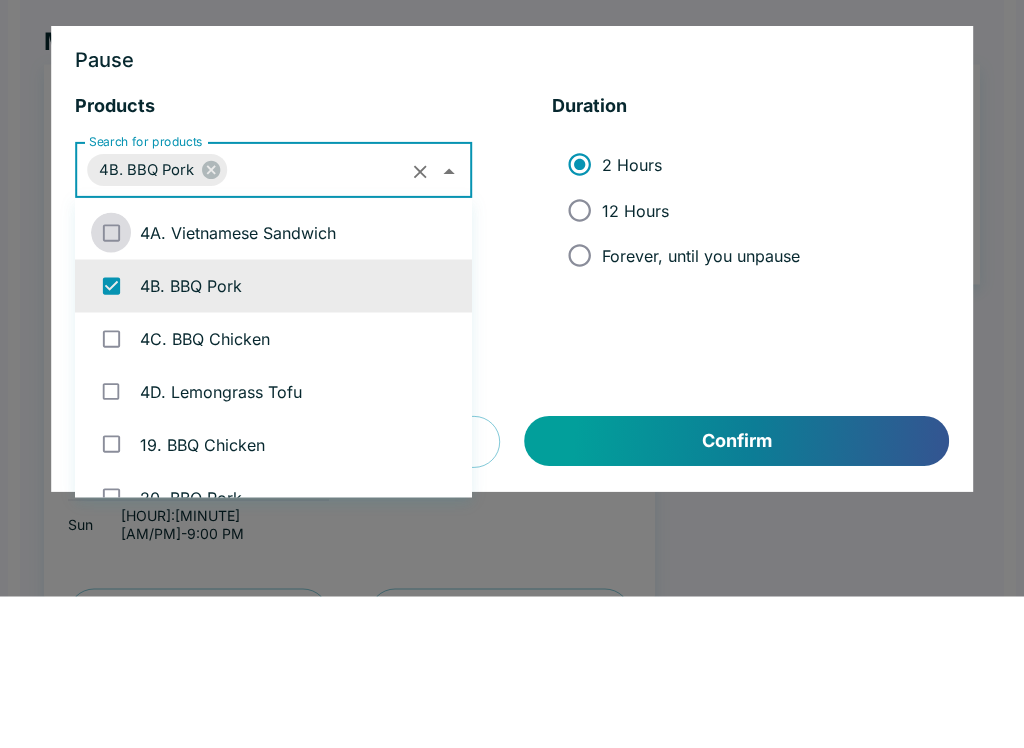 click at bounding box center [111, 384] 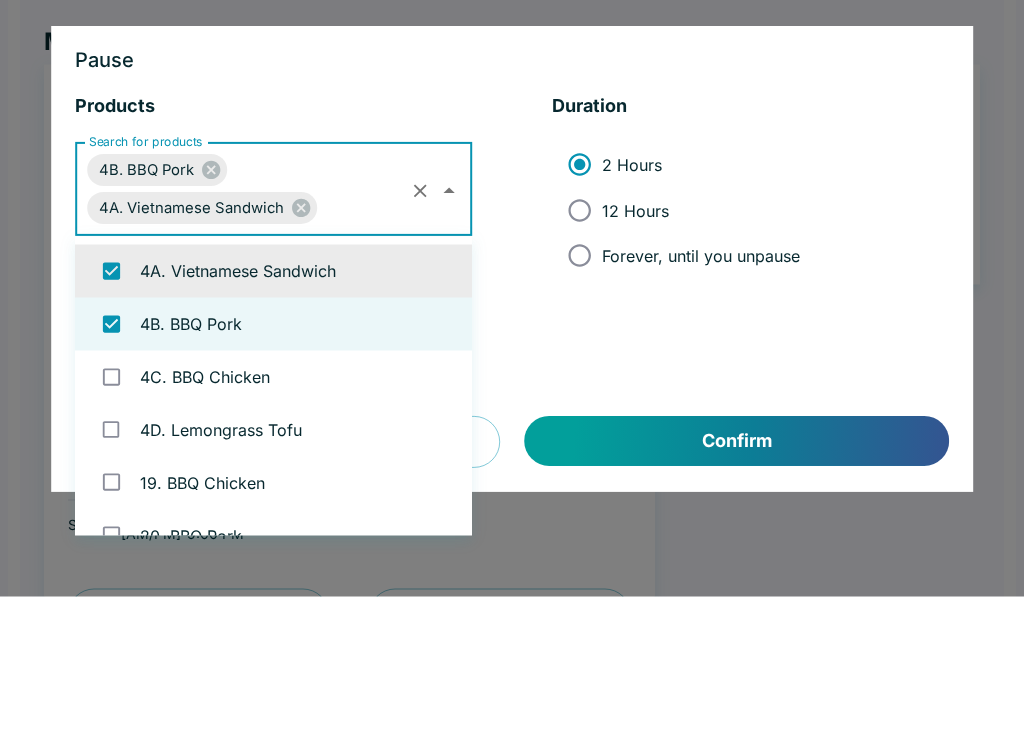 click on "4A. Vietnamese Sandwich" at bounding box center [191, 359] 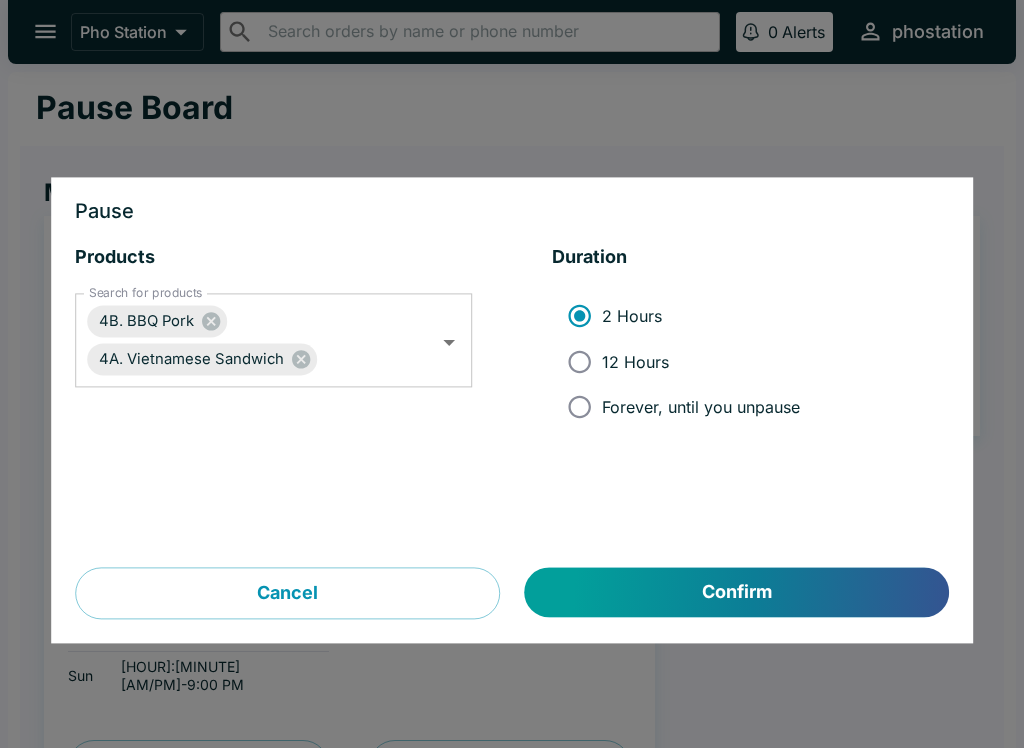 click on "12 Hours" at bounding box center (579, 361) 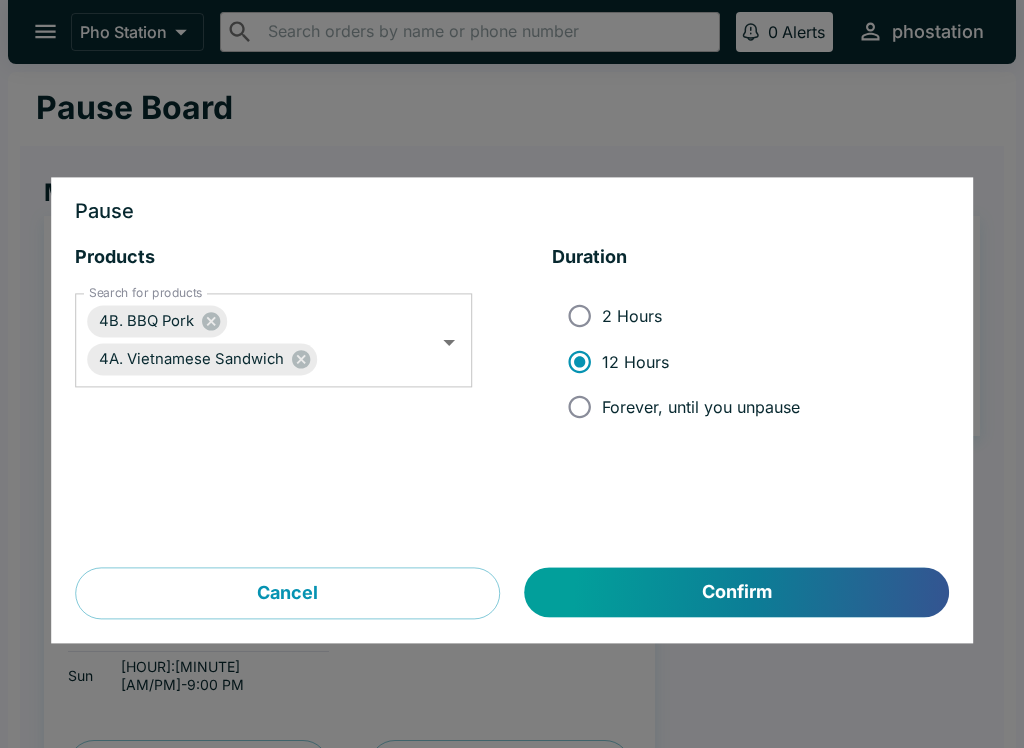 click on "Confirm" at bounding box center [737, 593] 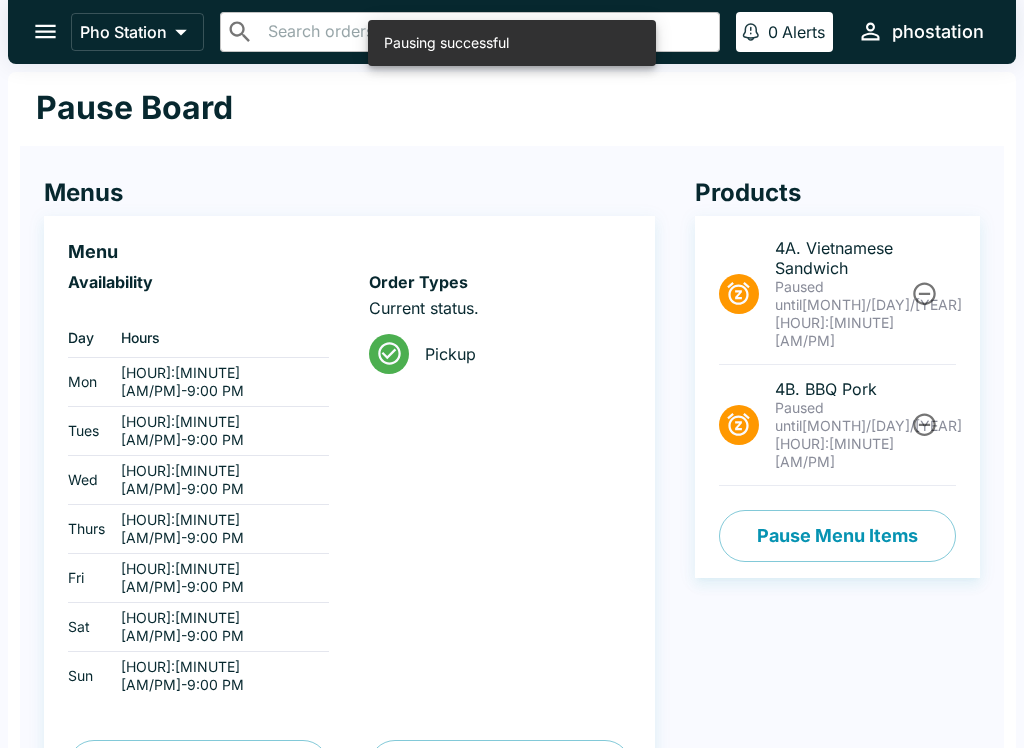 click at bounding box center (924, 293) 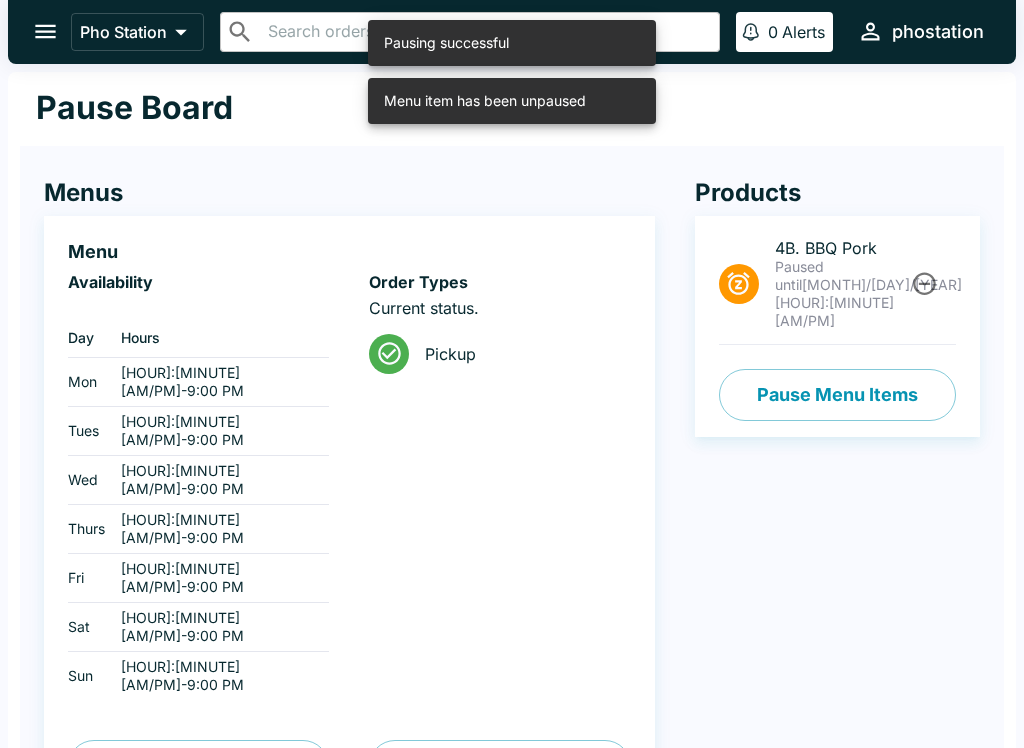 click on "4B. BBQ Pork Paused until  [MONTH]/[DAY]/[YEAR]   [HOUR]:[MINUTE] [AM/PM]" at bounding box center [837, 284] 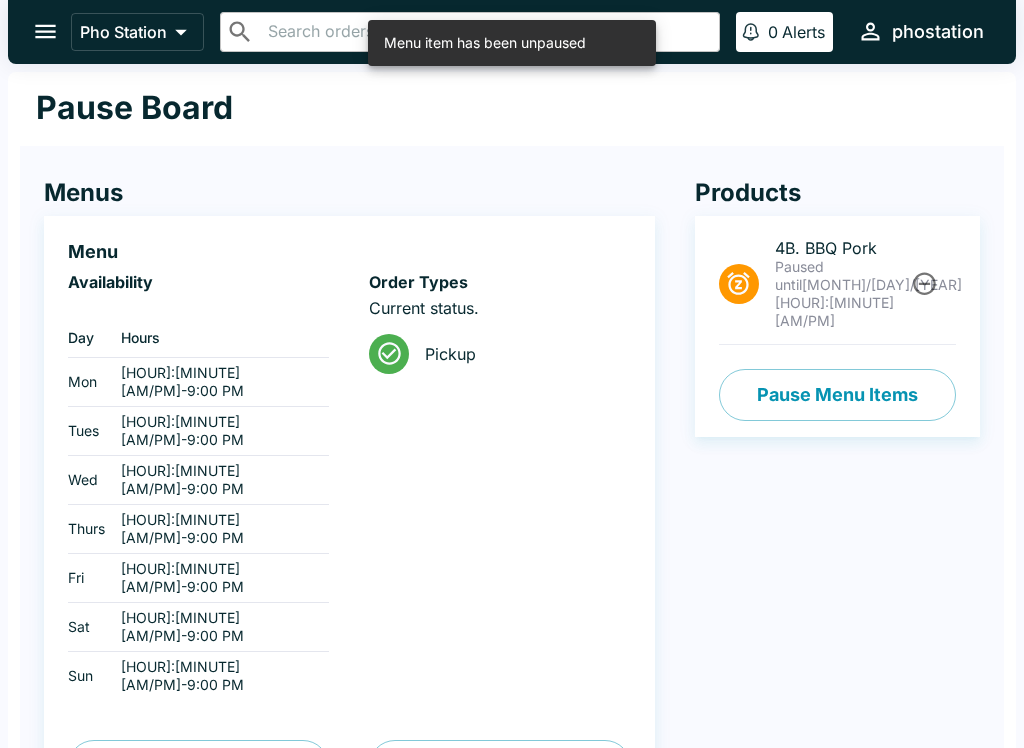 click on "4B. BBQ Pork Paused until  [MONTH]/[DAY]/[YEAR]   [HOUR]:[MINUTE] [AM/PM]" at bounding box center (837, 284) 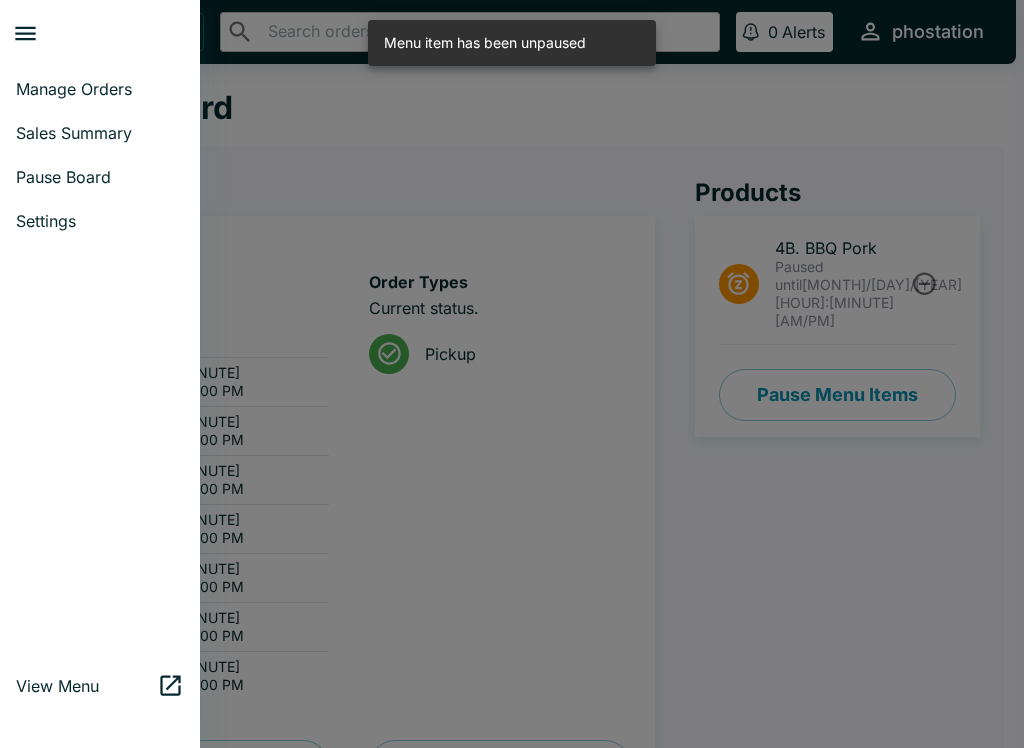 click on "Sales Summary" at bounding box center [100, 133] 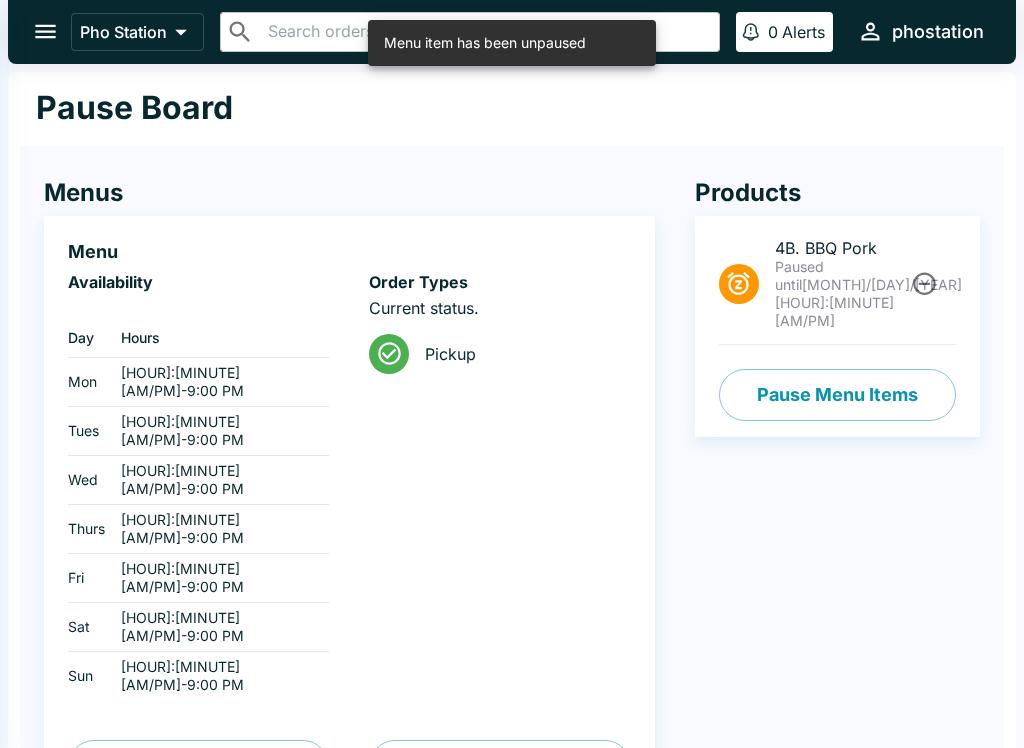 select on "03:00" 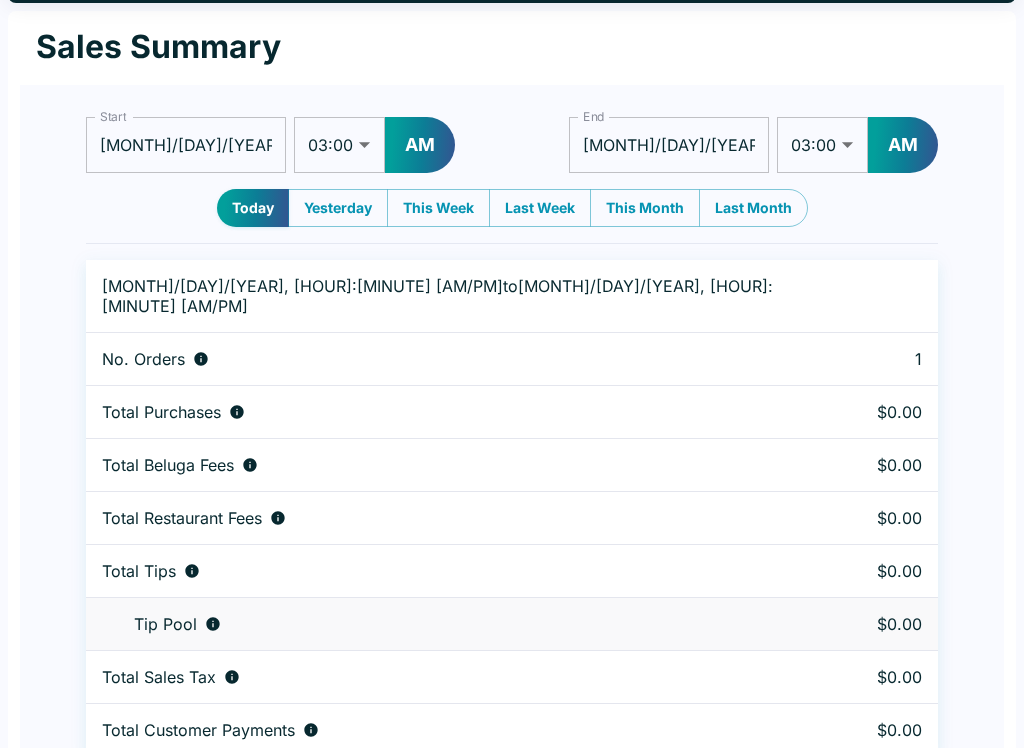 scroll, scrollTop: 0, scrollLeft: 0, axis: both 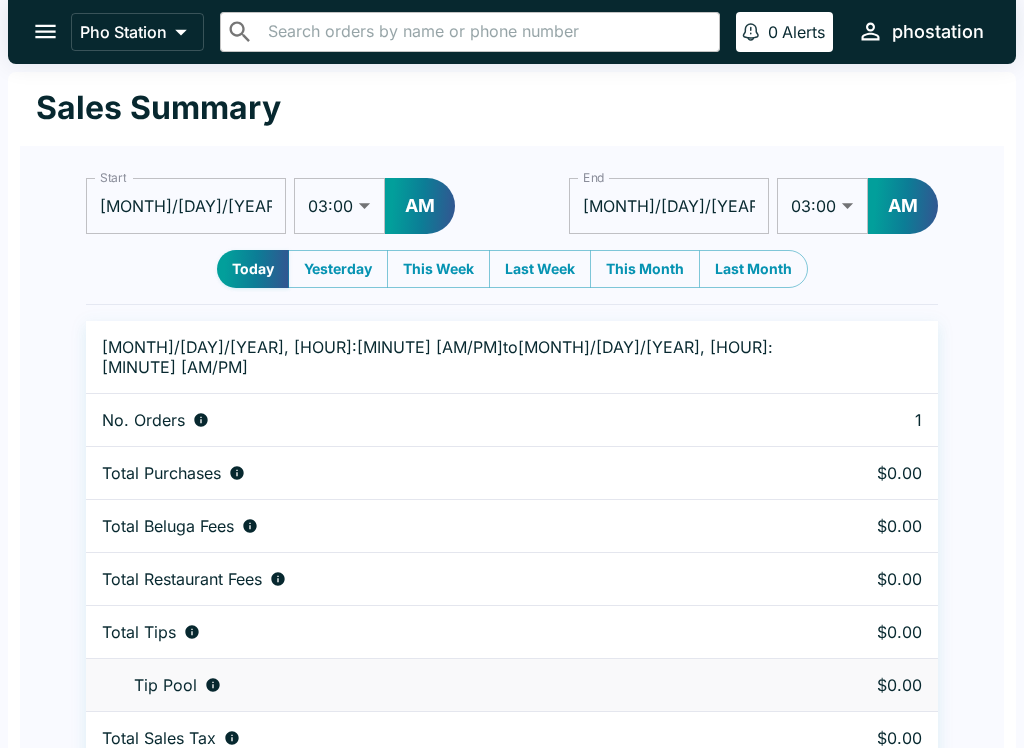click 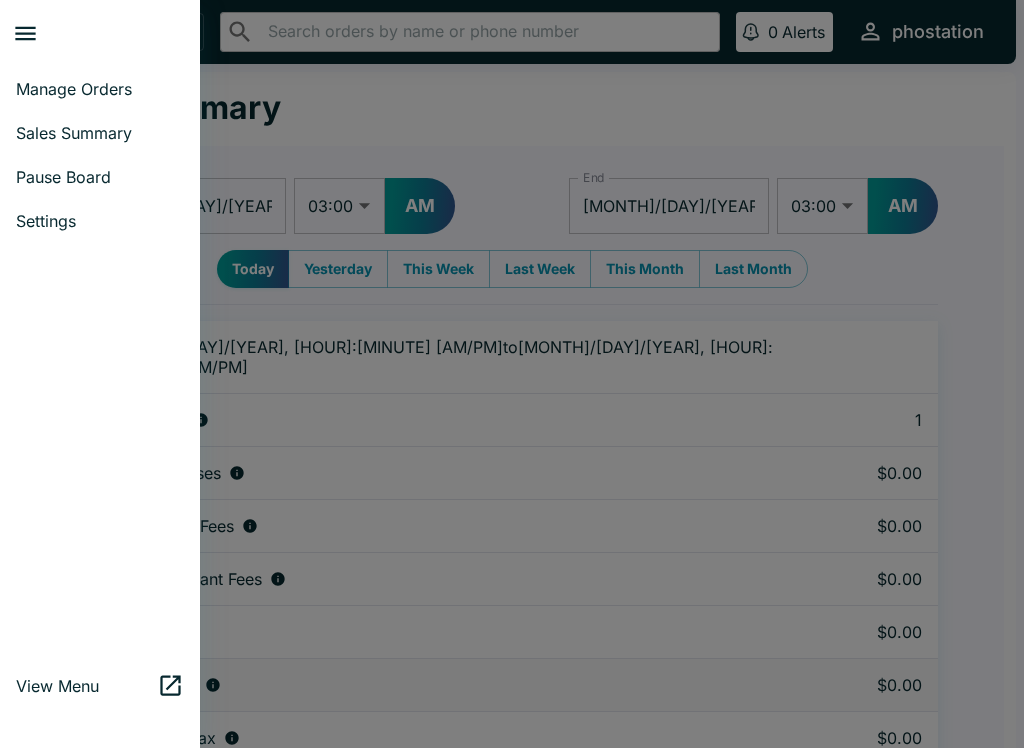 click on "Manage Orders" at bounding box center (100, 89) 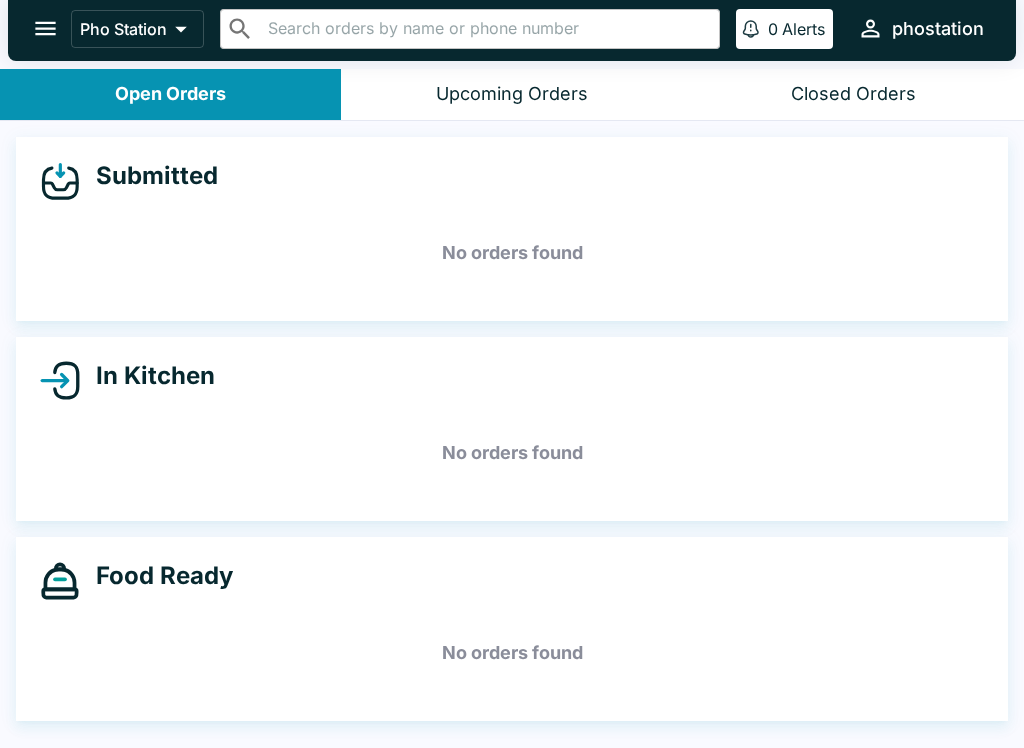 scroll, scrollTop: 0, scrollLeft: 0, axis: both 